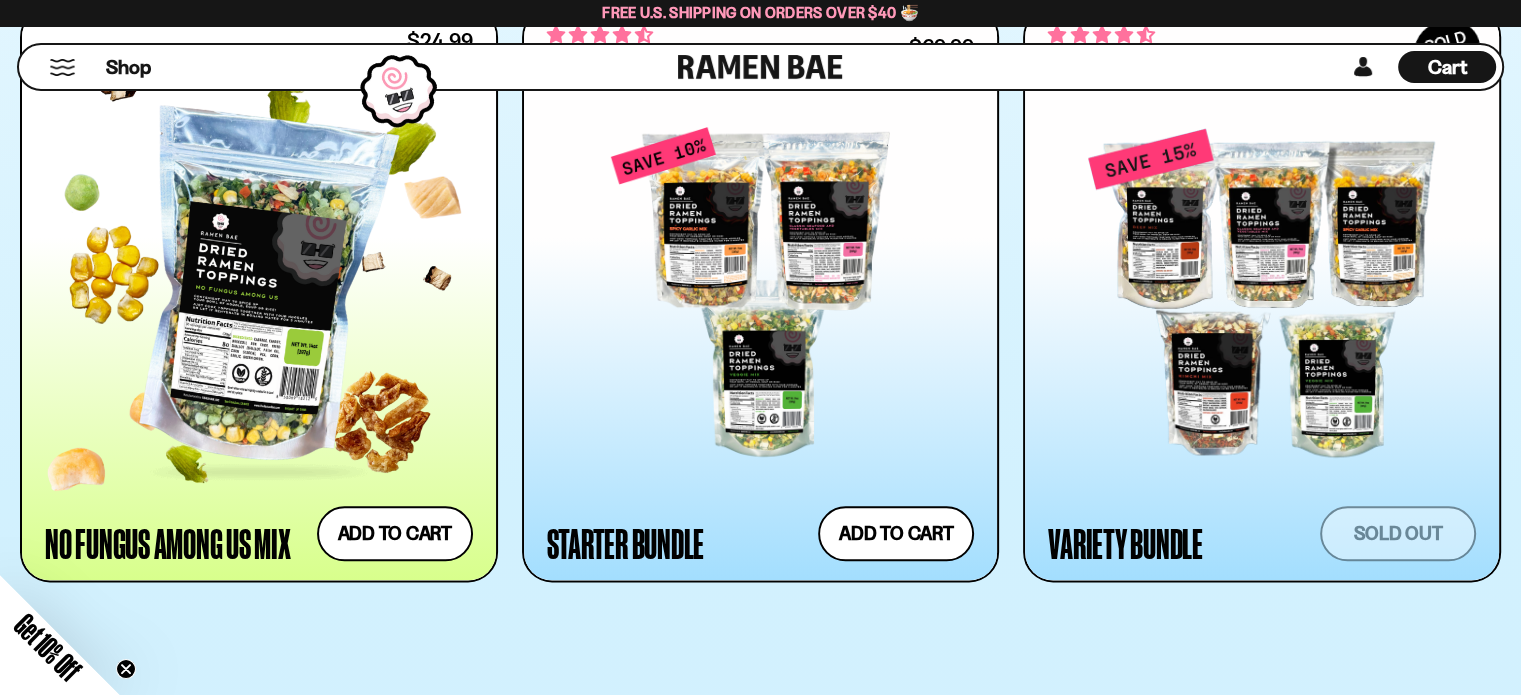 scroll, scrollTop: 2300, scrollLeft: 0, axis: vertical 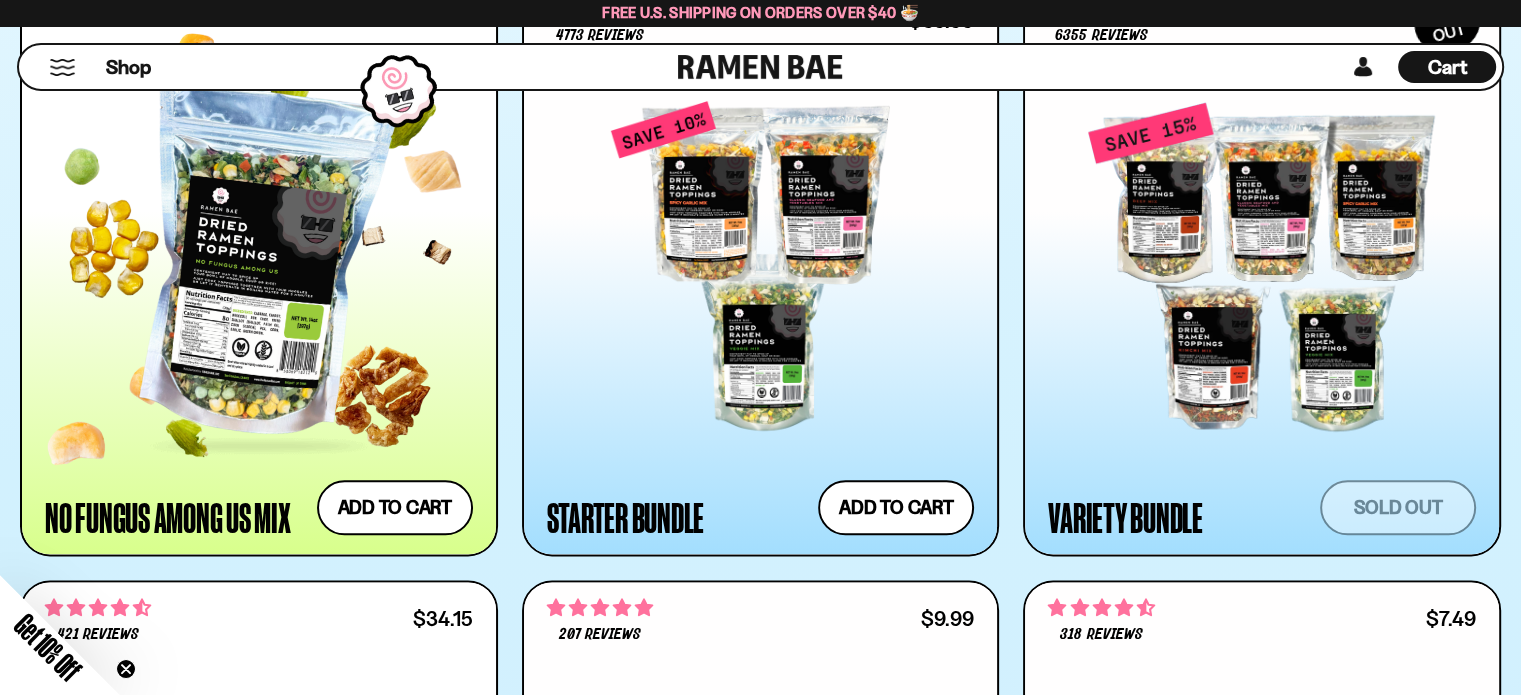 click at bounding box center [259, 262] 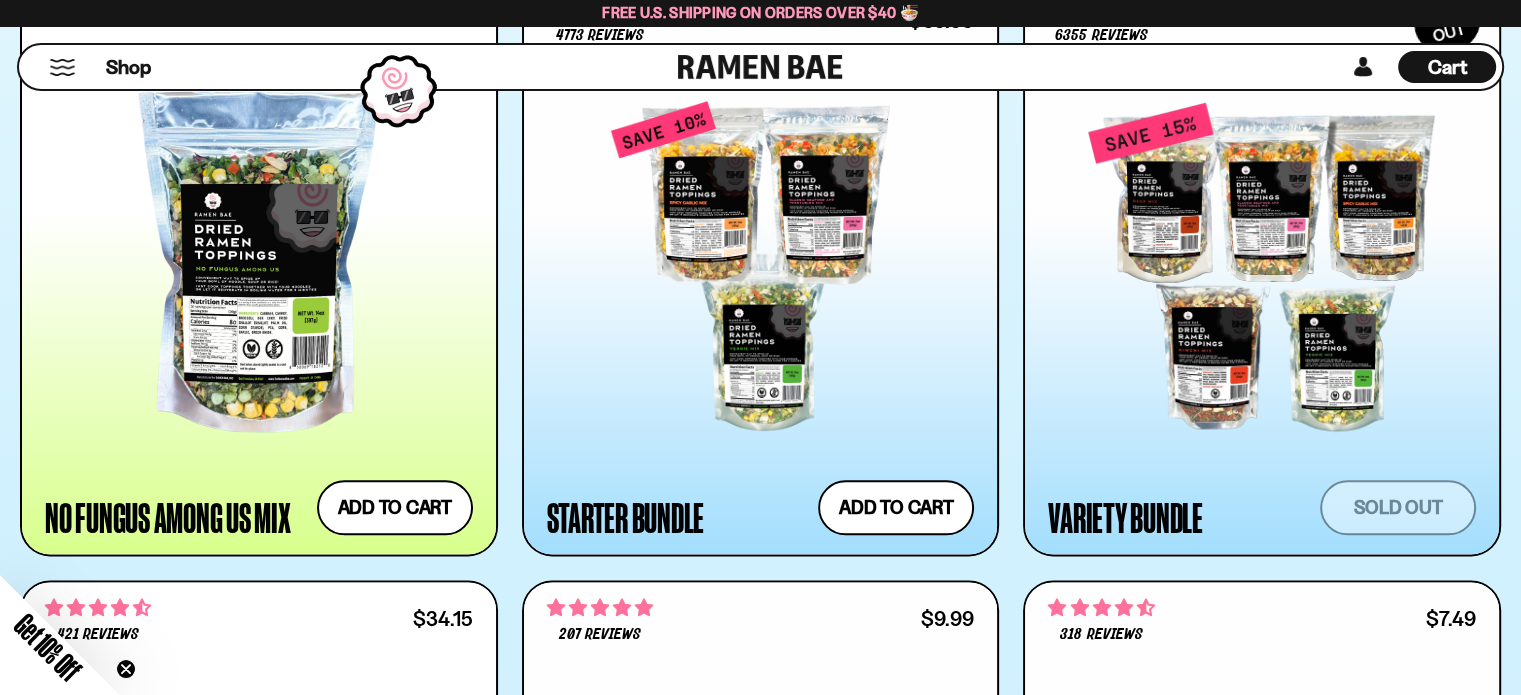scroll, scrollTop: 2288, scrollLeft: 0, axis: vertical 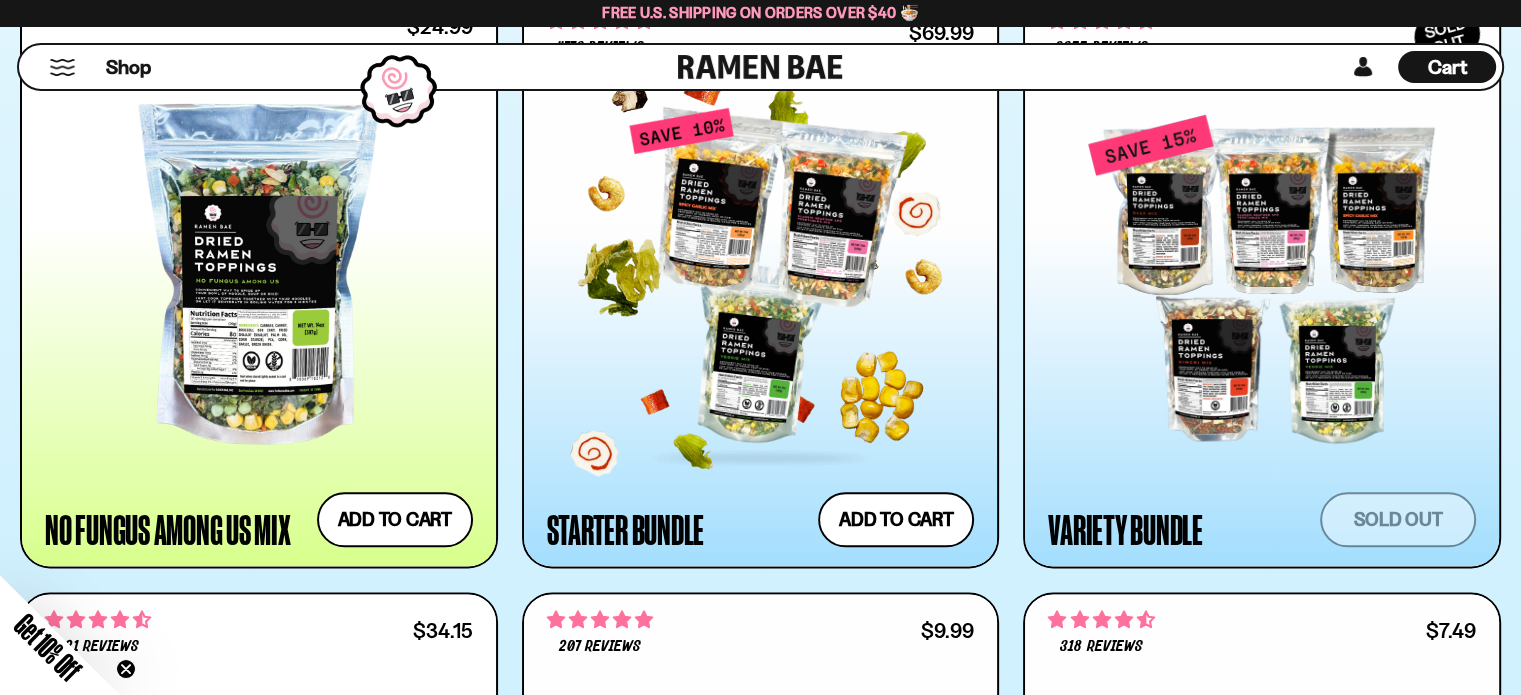 click at bounding box center [761, 279] 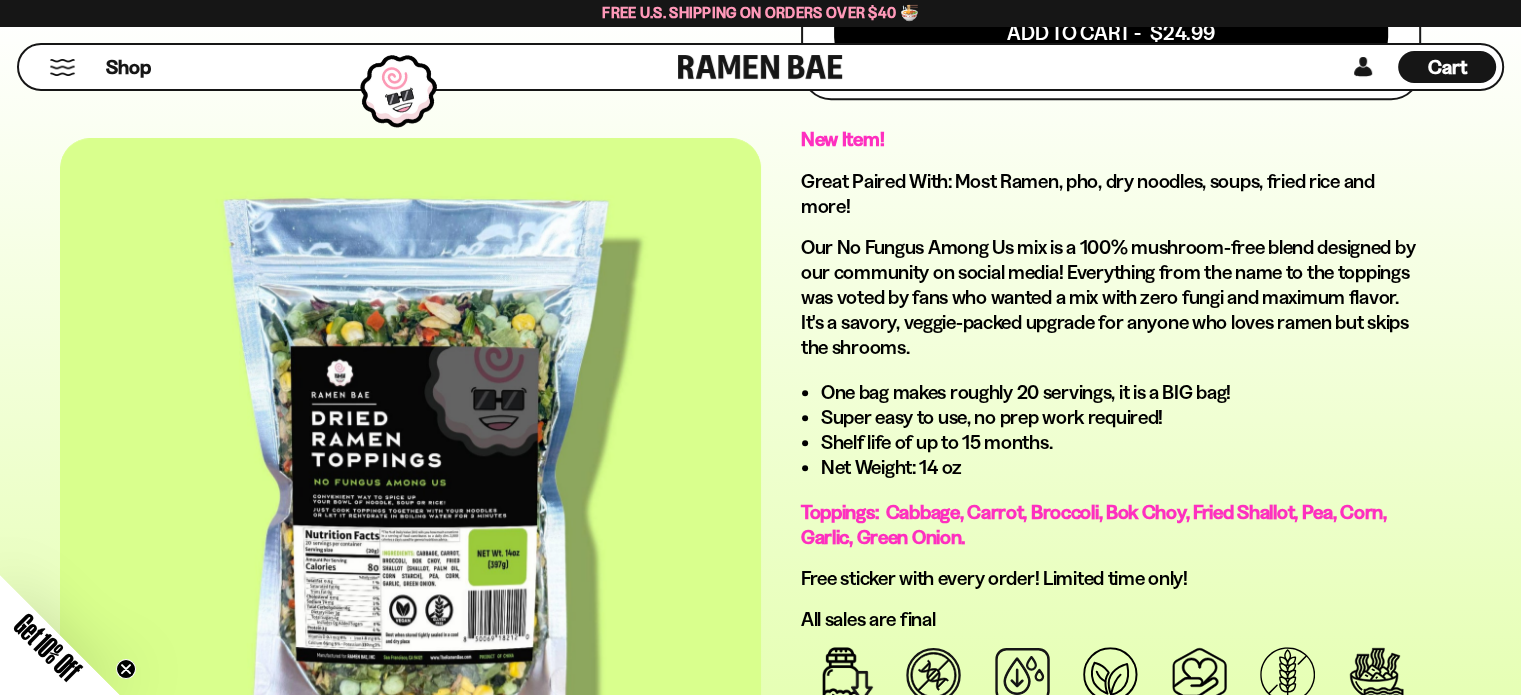 scroll, scrollTop: 1000, scrollLeft: 0, axis: vertical 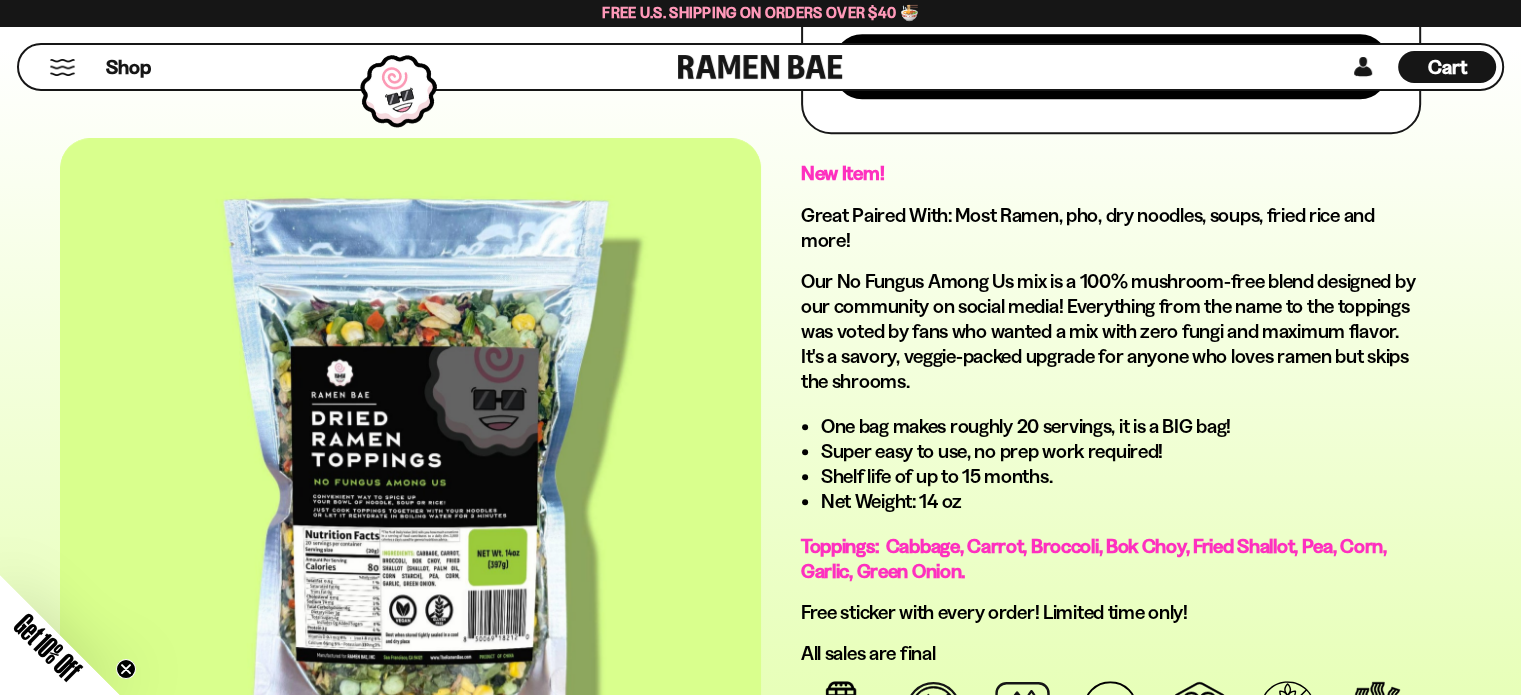 drag, startPoint x: 933, startPoint y: 287, endPoint x: 1046, endPoint y: 358, distance: 133.45412 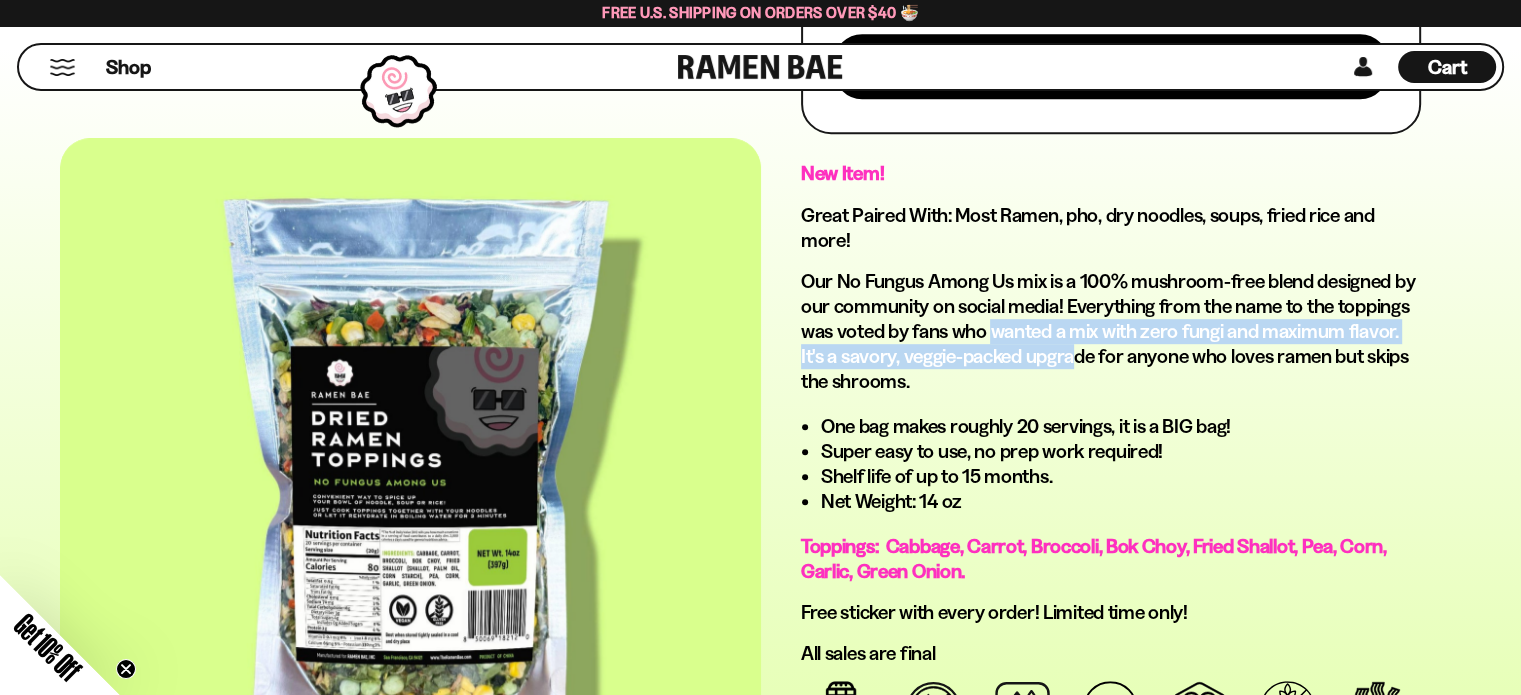 drag, startPoint x: 1046, startPoint y: 358, endPoint x: 992, endPoint y: 319, distance: 66.61081 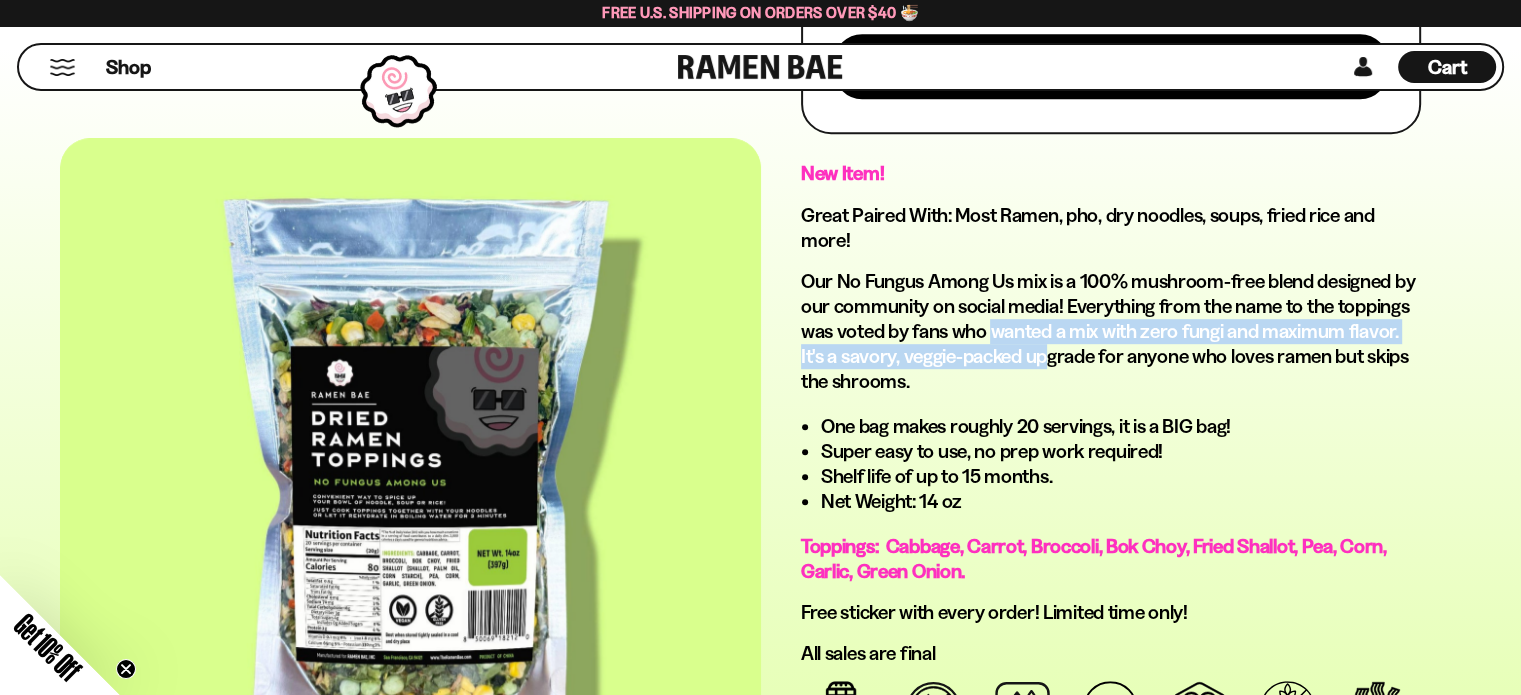 drag, startPoint x: 992, startPoint y: 319, endPoint x: 1022, endPoint y: 361, distance: 51.613953 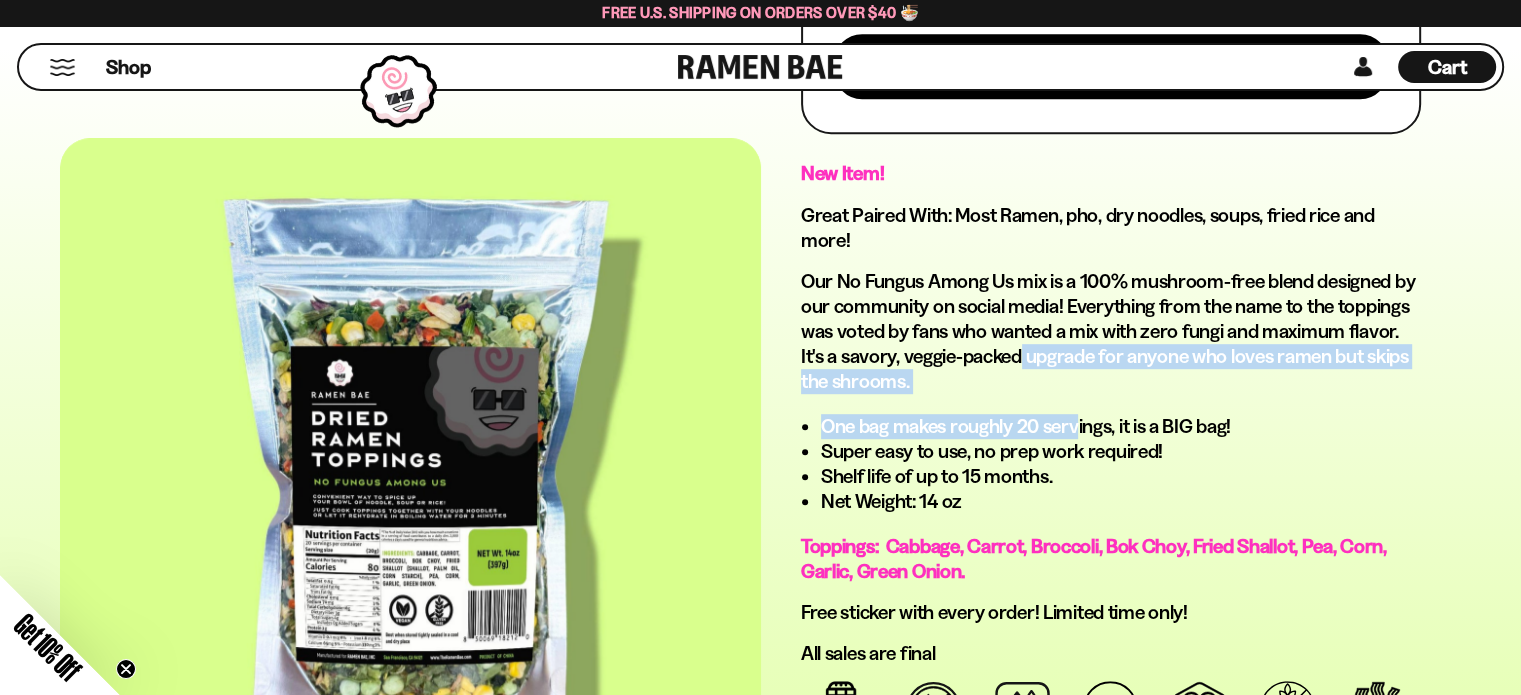 drag, startPoint x: 992, startPoint y: 339, endPoint x: 1079, endPoint y: 405, distance: 109.201645 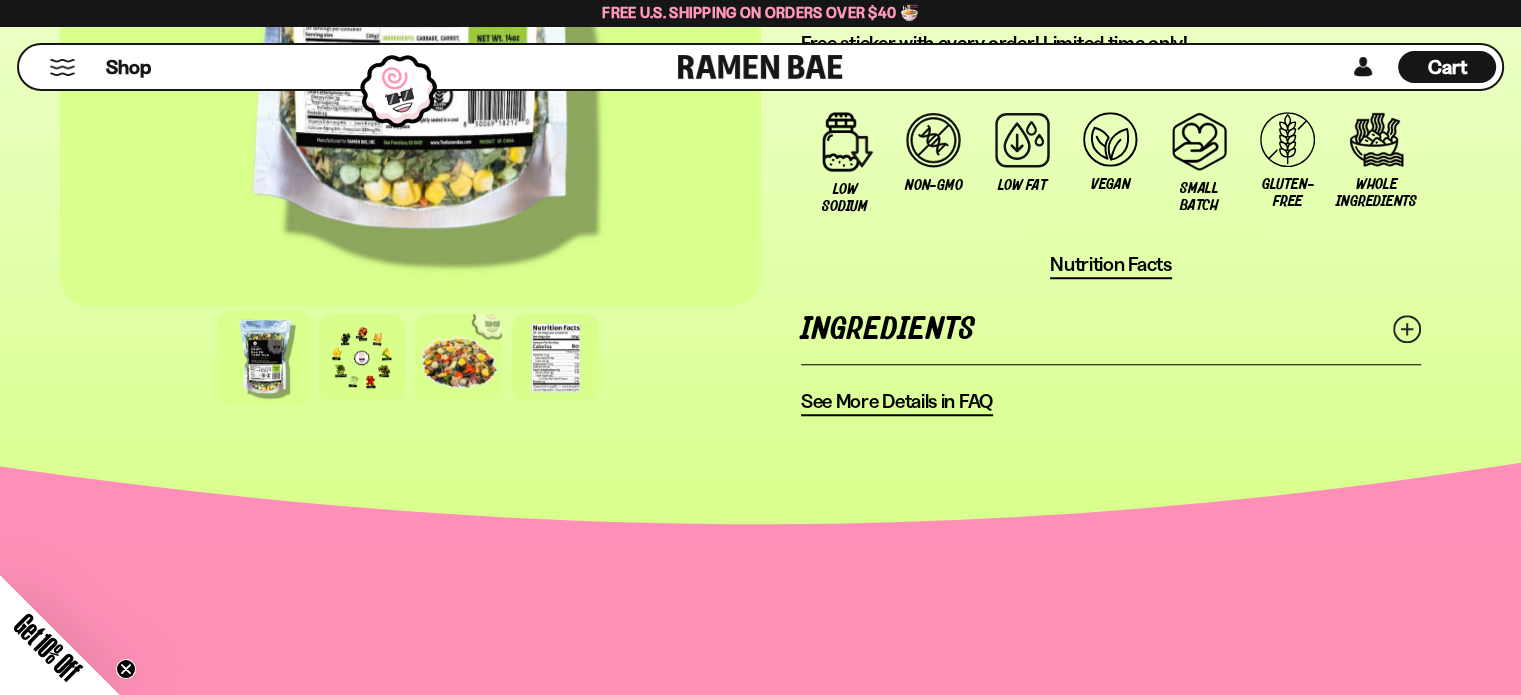 scroll, scrollTop: 1600, scrollLeft: 0, axis: vertical 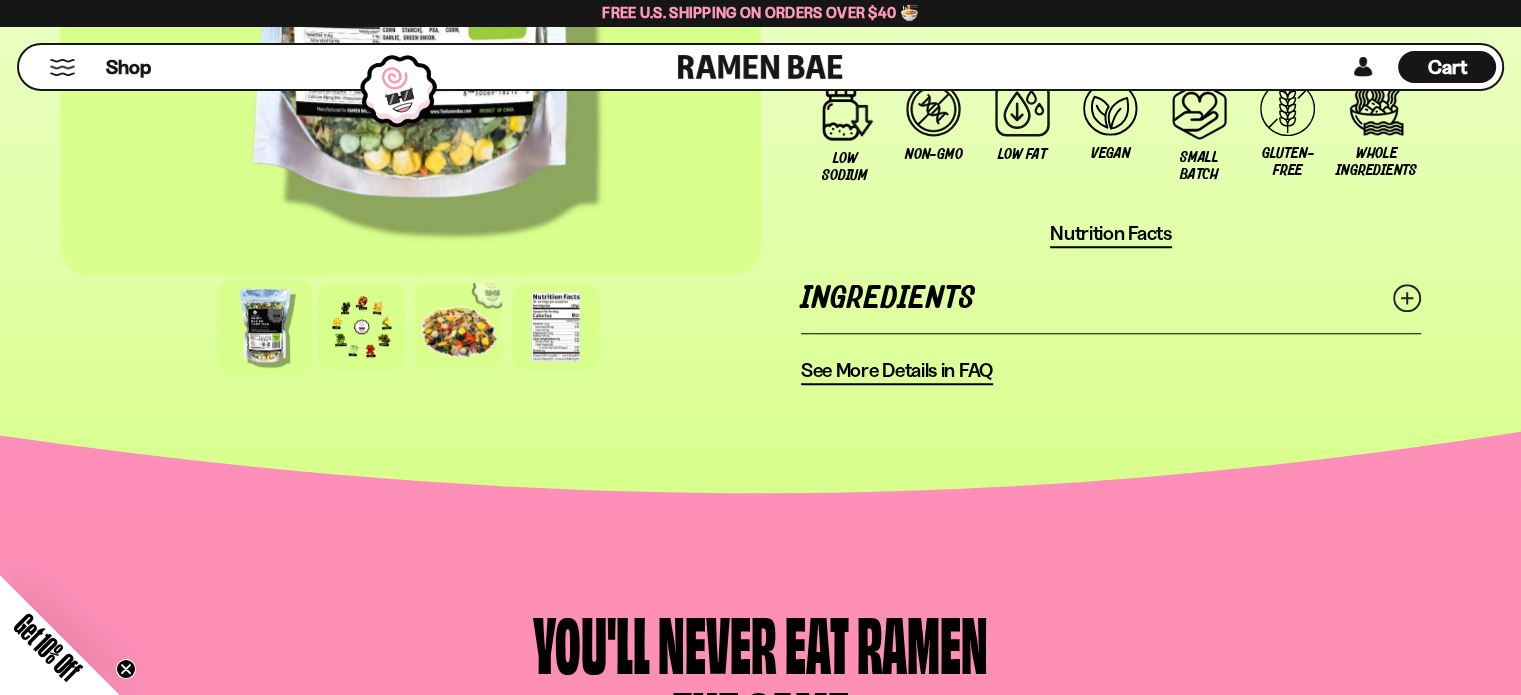 click 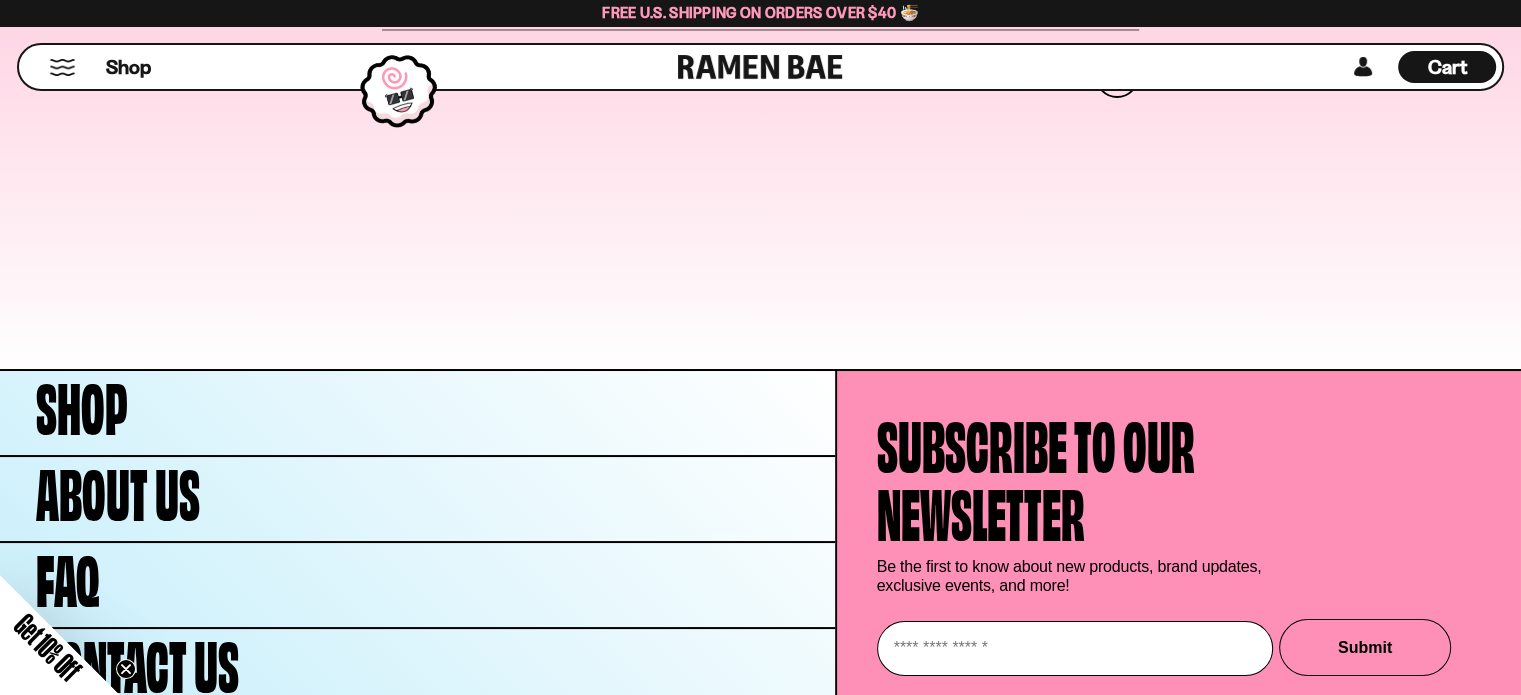 scroll, scrollTop: 7410, scrollLeft: 0, axis: vertical 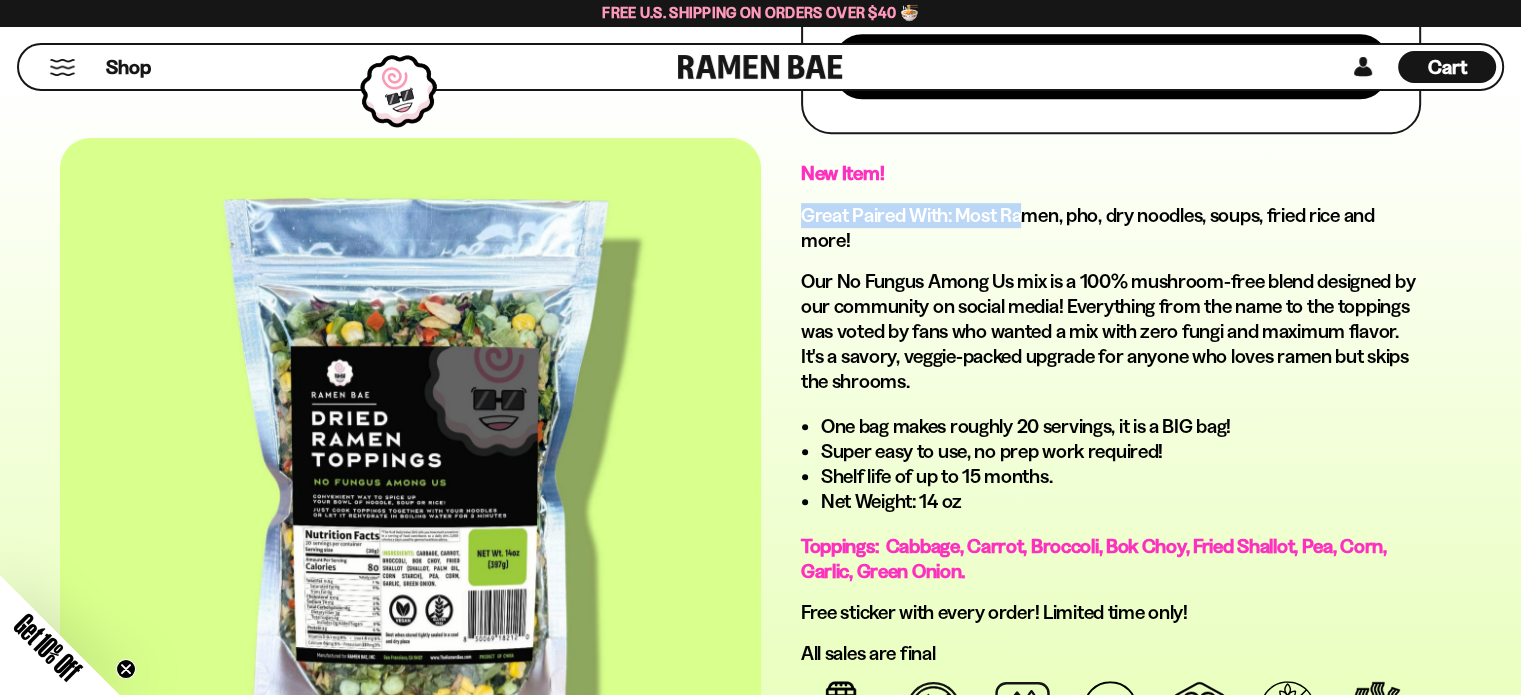 drag, startPoint x: 1024, startPoint y: 187, endPoint x: 932, endPoint y: 174, distance: 92.91394 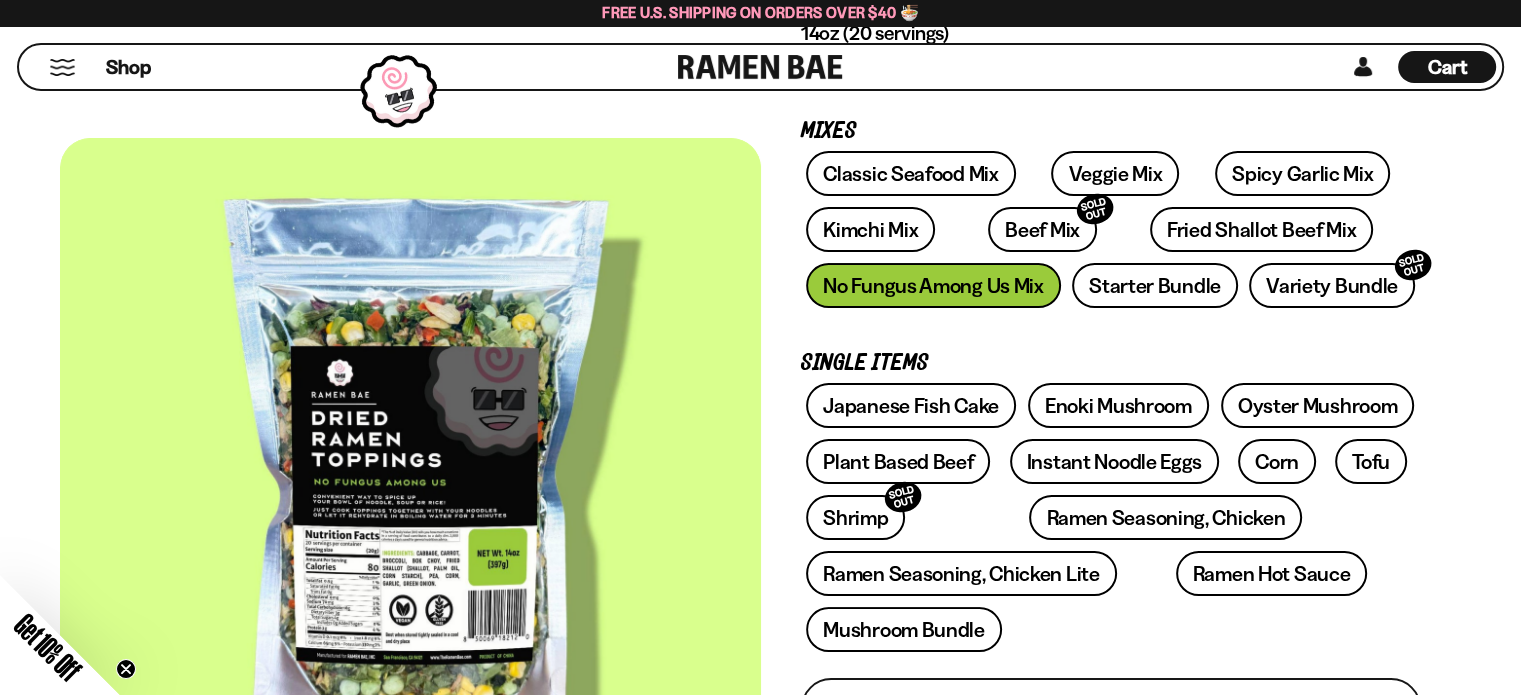 scroll, scrollTop: 0, scrollLeft: 0, axis: both 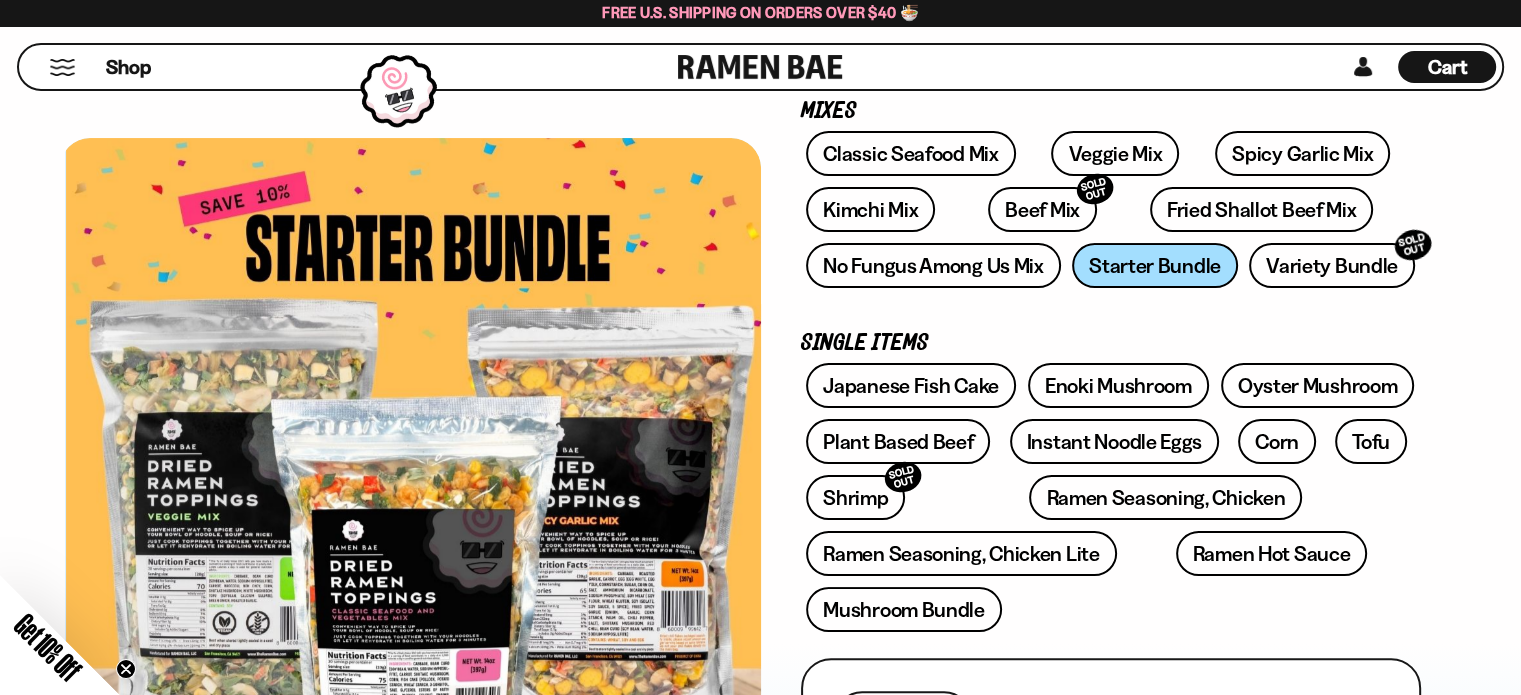 click at bounding box center (416, 479) 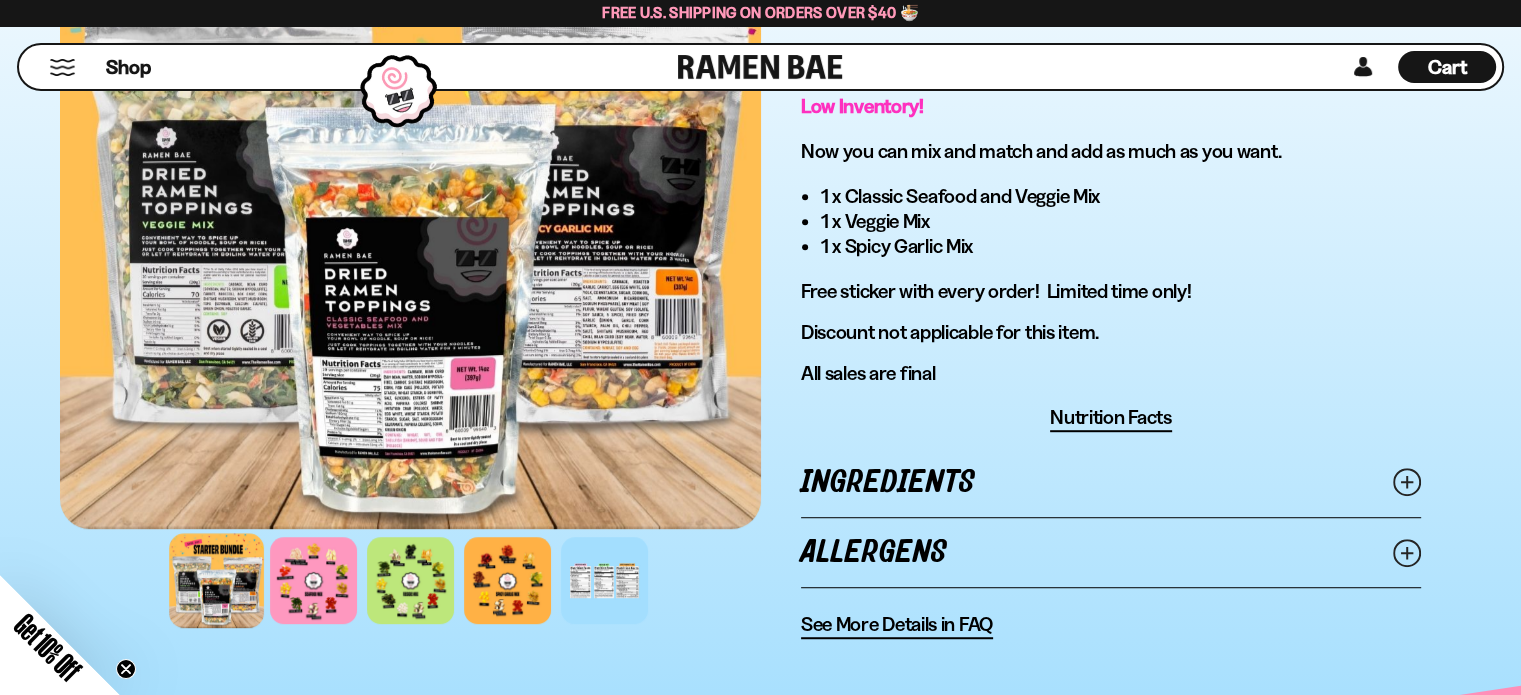 scroll, scrollTop: 1253, scrollLeft: 0, axis: vertical 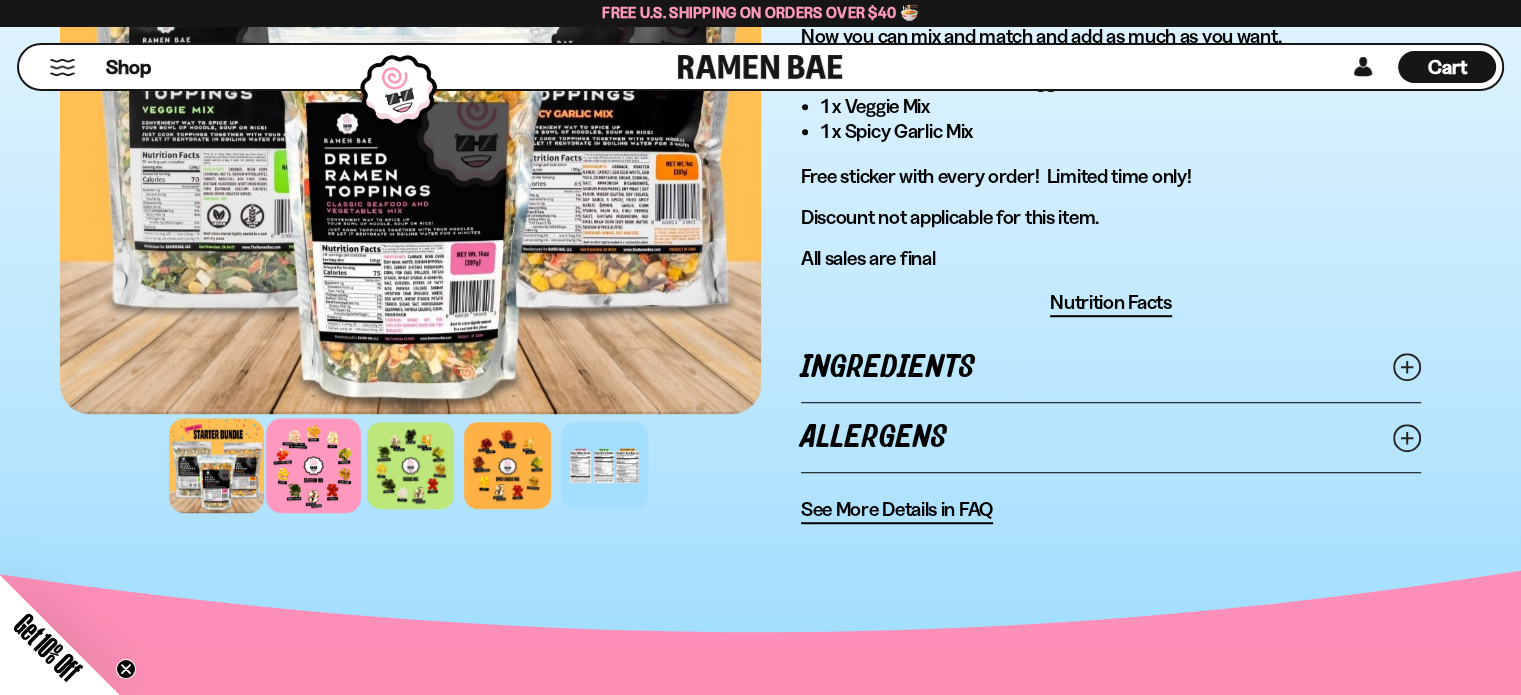 click at bounding box center (313, 465) 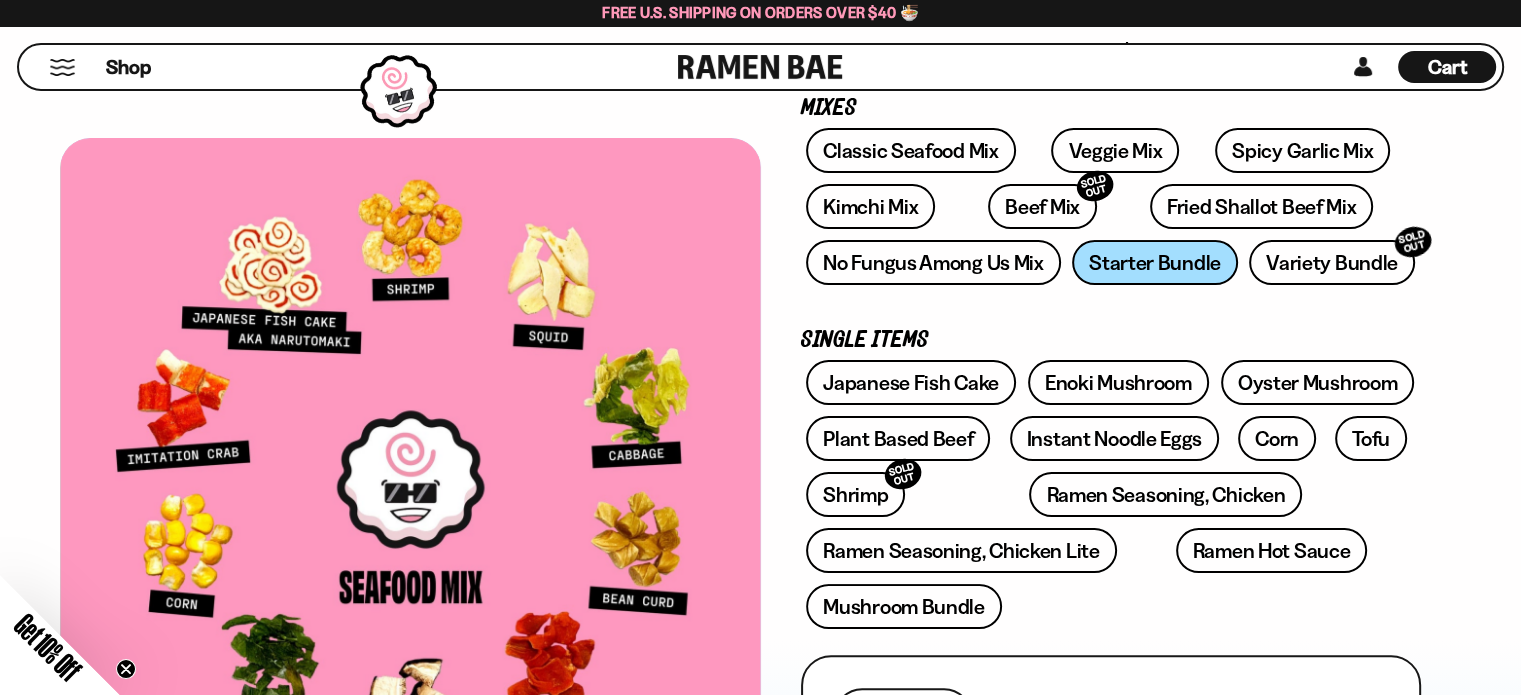 scroll, scrollTop: 253, scrollLeft: 0, axis: vertical 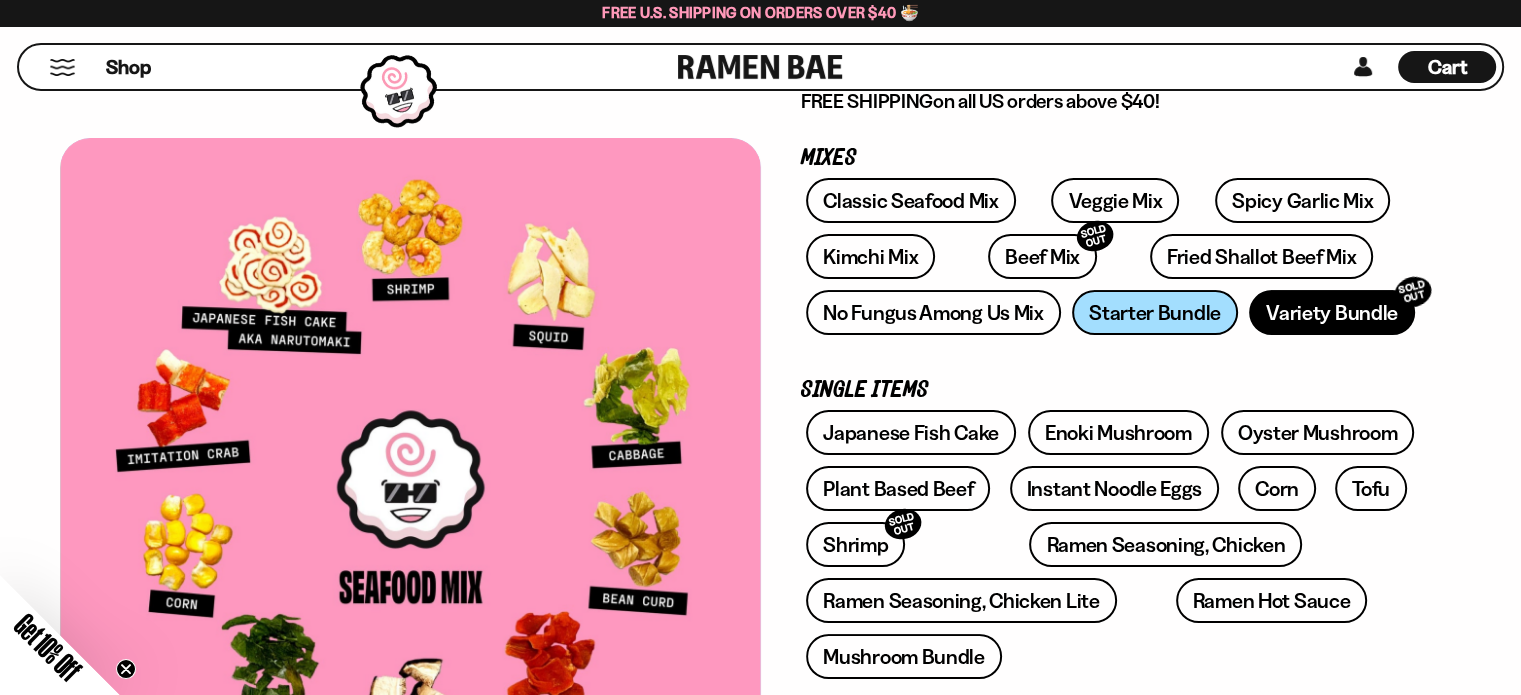 click on "Variety Bundle
SOLD OUT" at bounding box center [1332, 312] 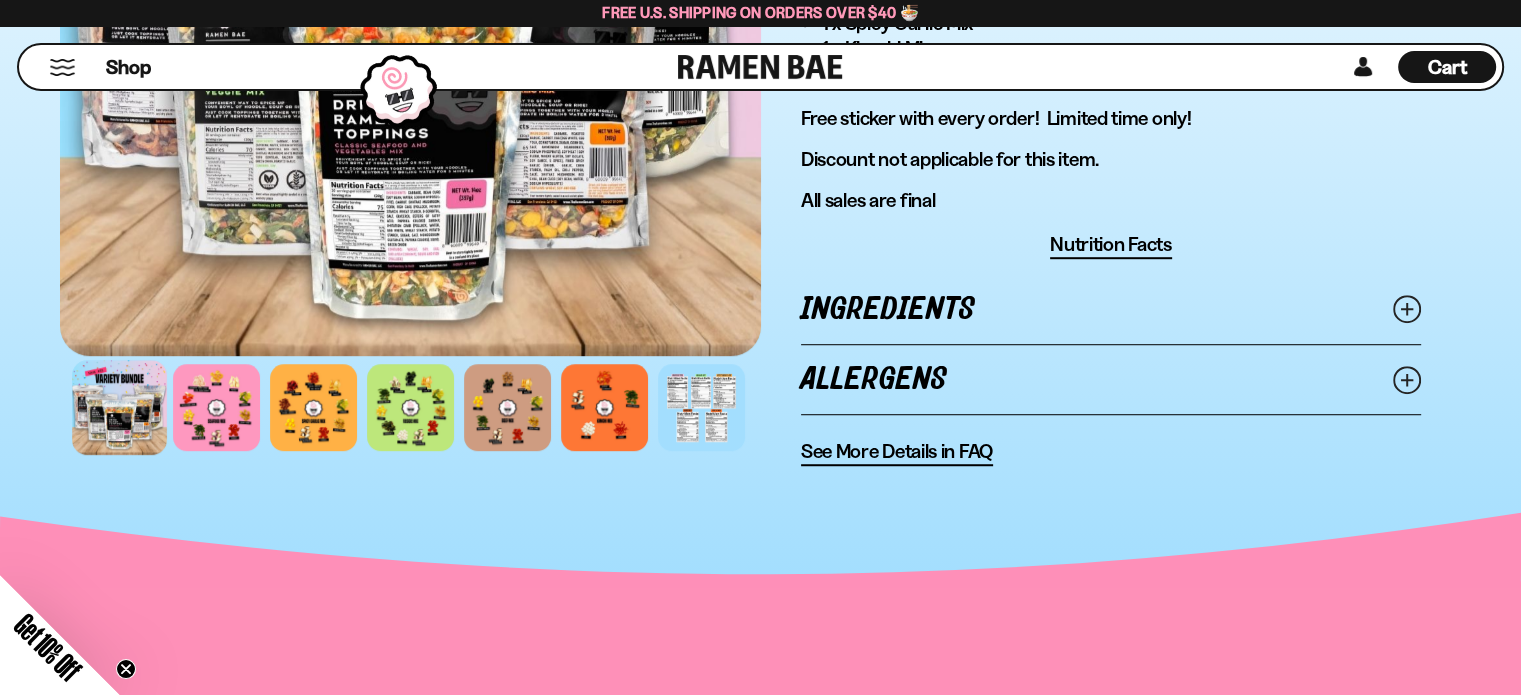 scroll, scrollTop: 1300, scrollLeft: 0, axis: vertical 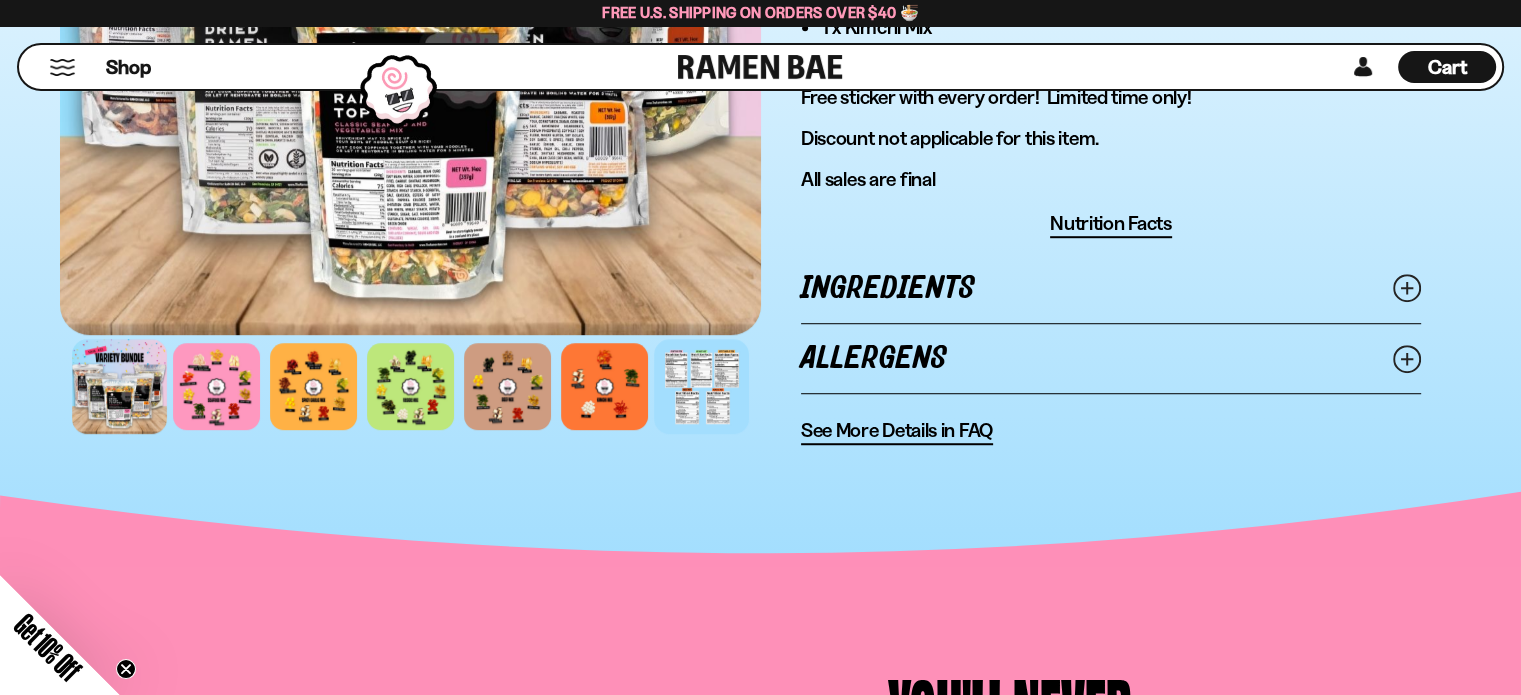 click at bounding box center (701, 386) 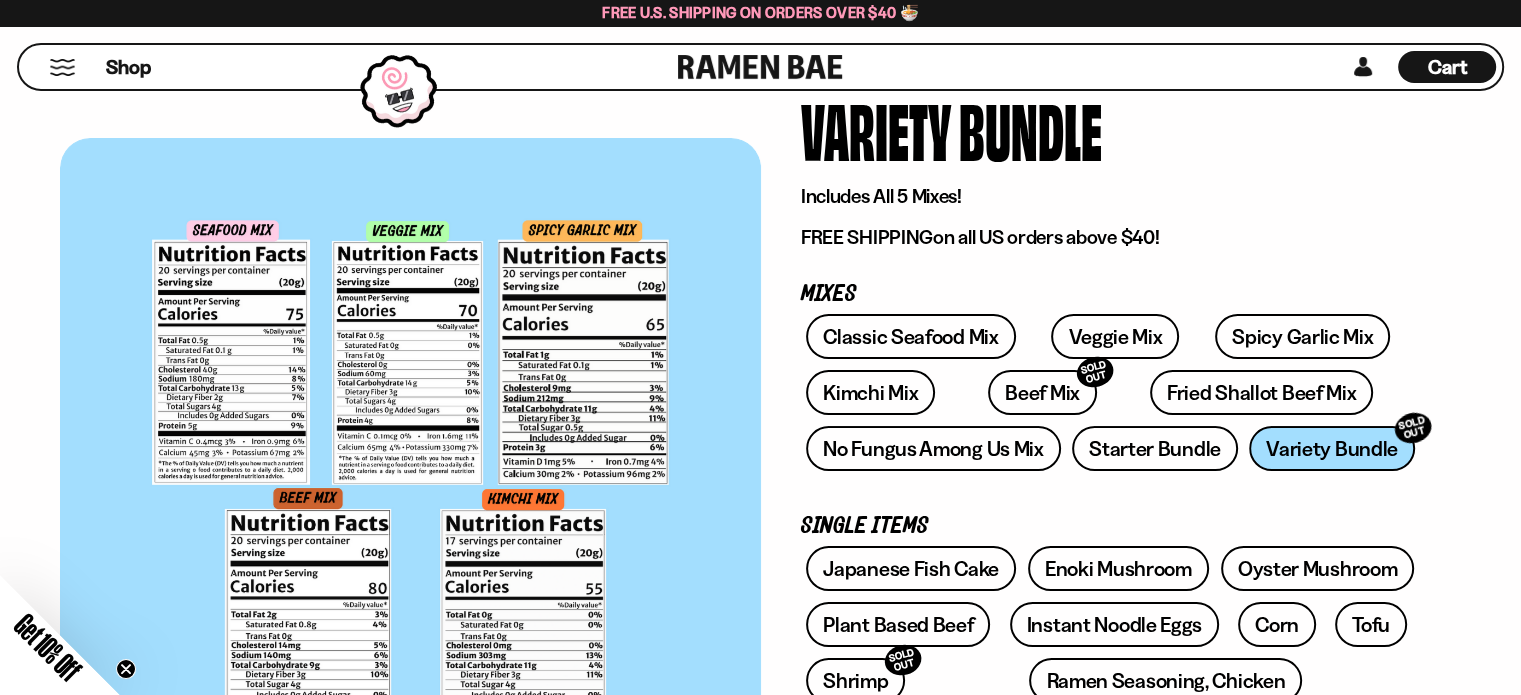 scroll, scrollTop: 0, scrollLeft: 0, axis: both 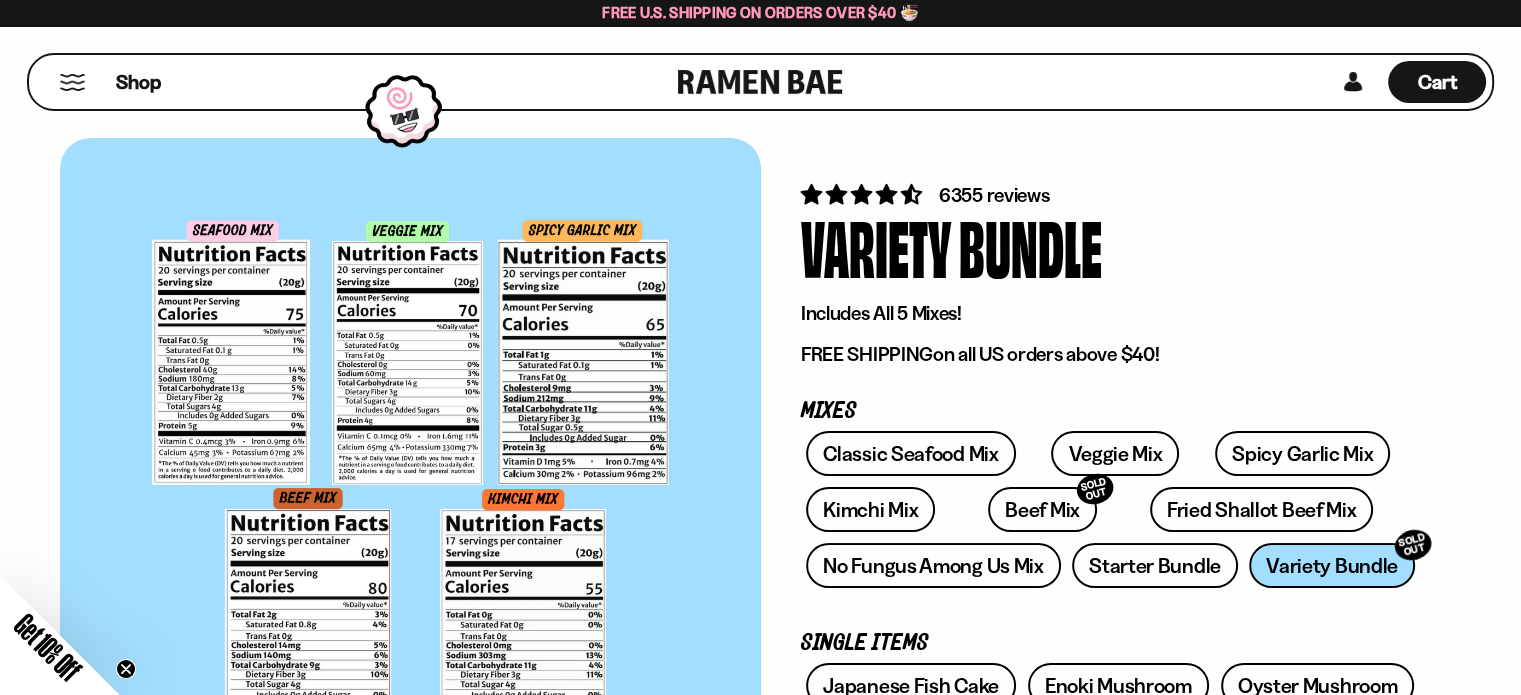 click at bounding box center (72, 82) 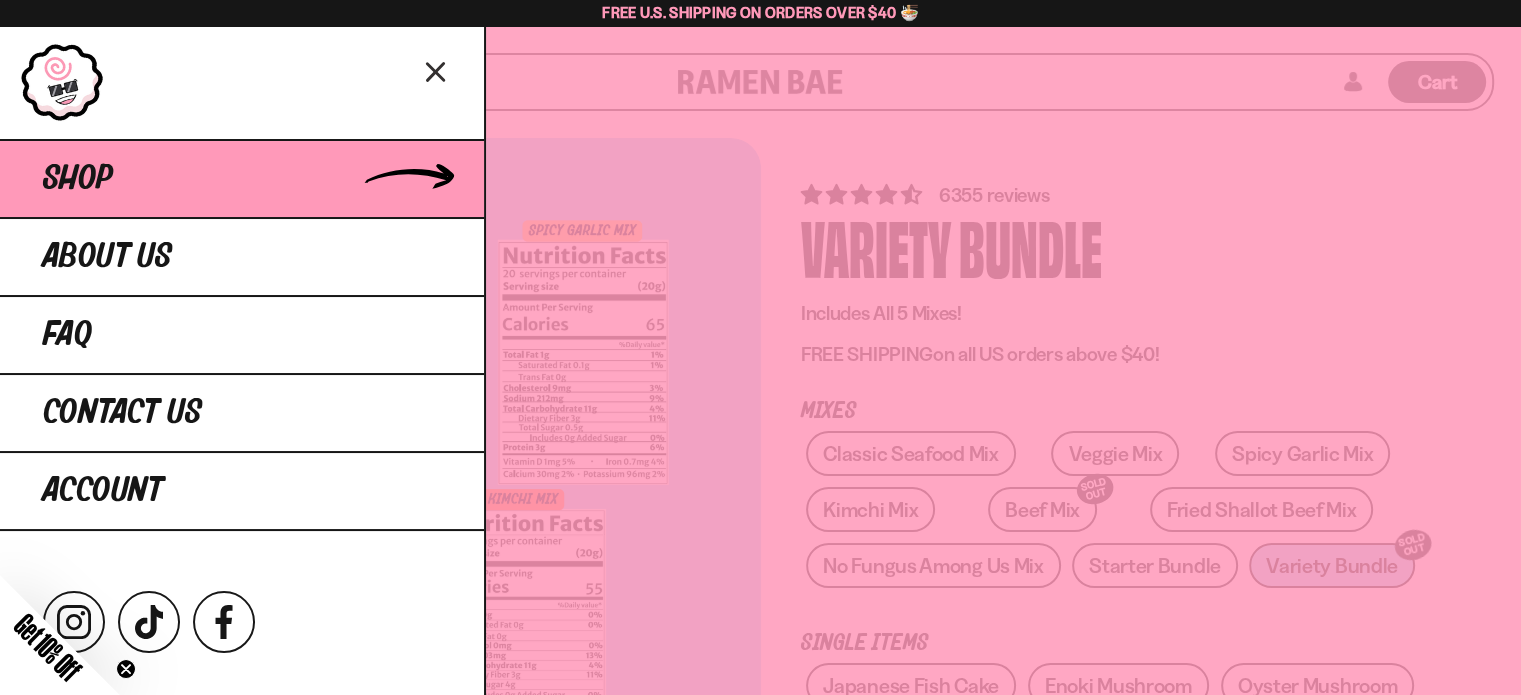 click on "Shop" at bounding box center (78, 179) 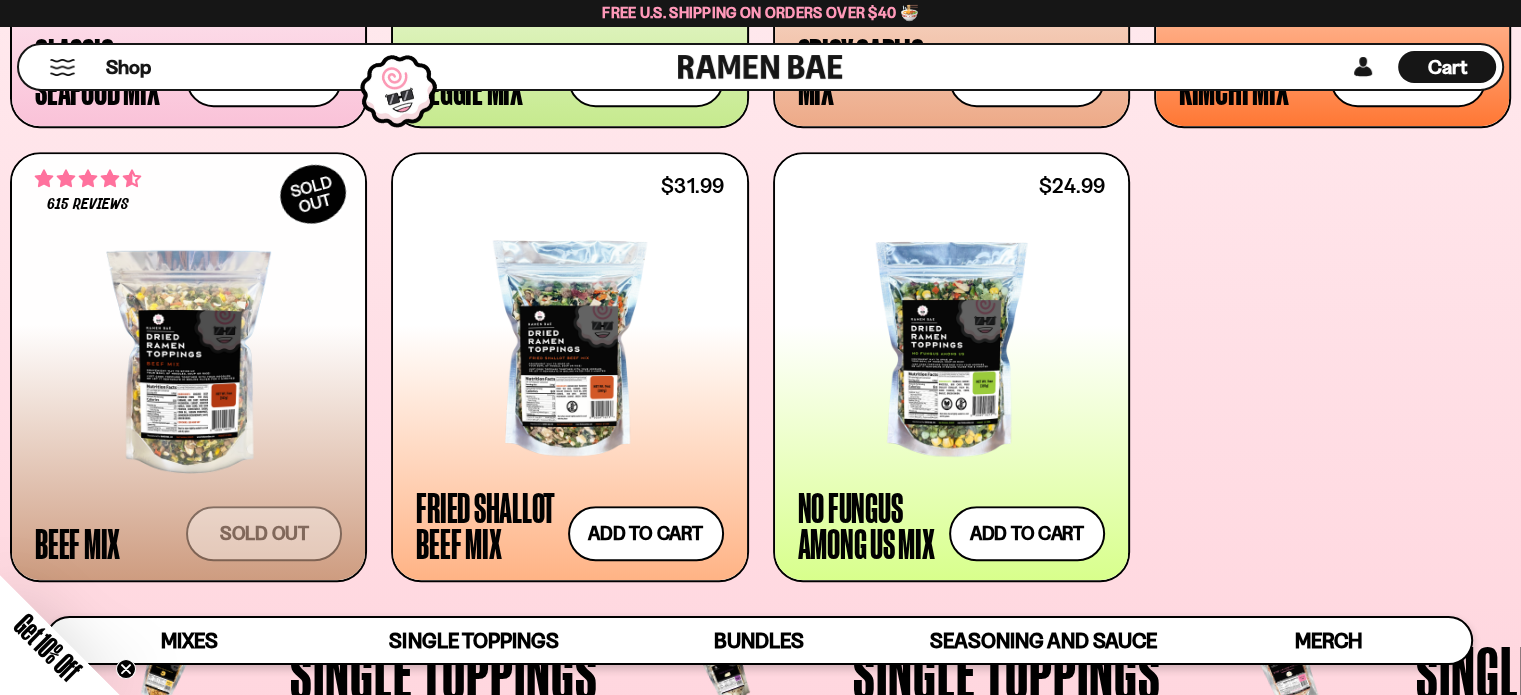 scroll, scrollTop: 1100, scrollLeft: 0, axis: vertical 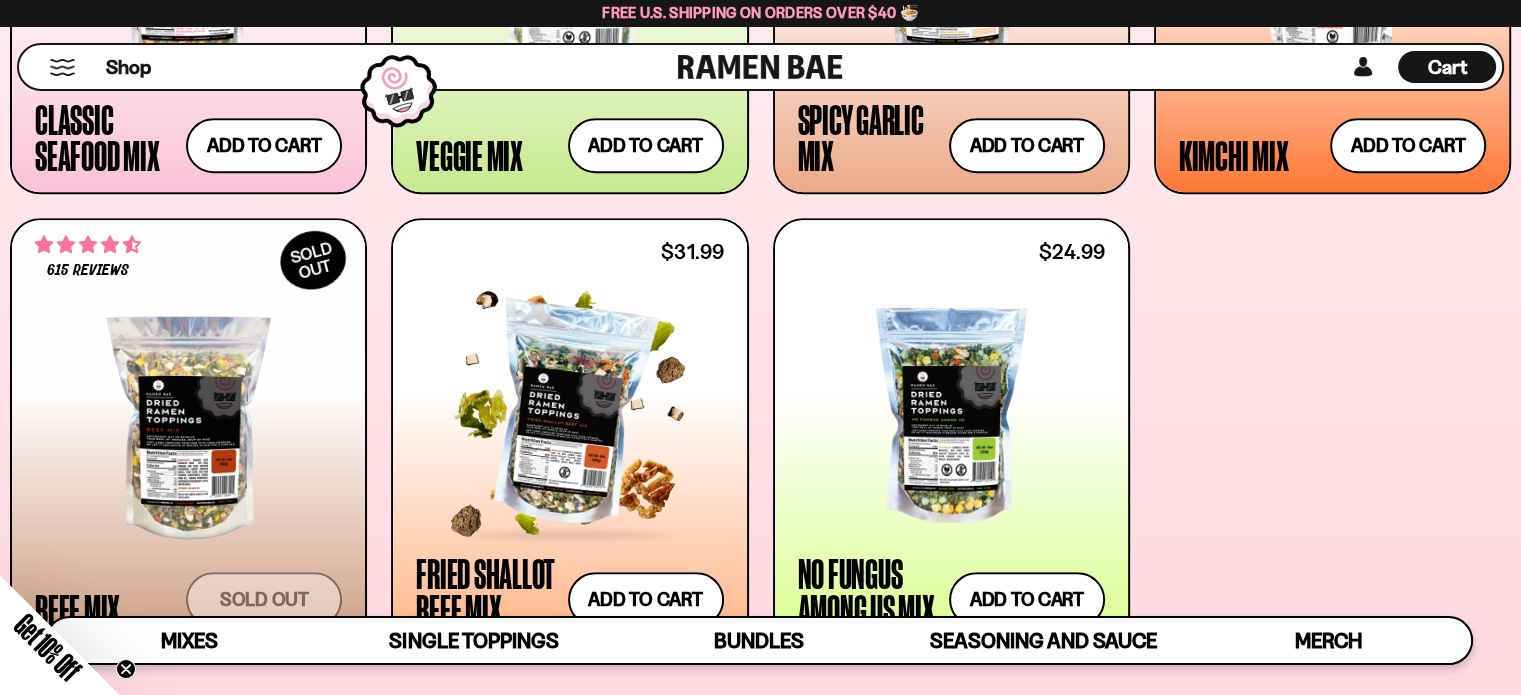 click at bounding box center [569, 415] 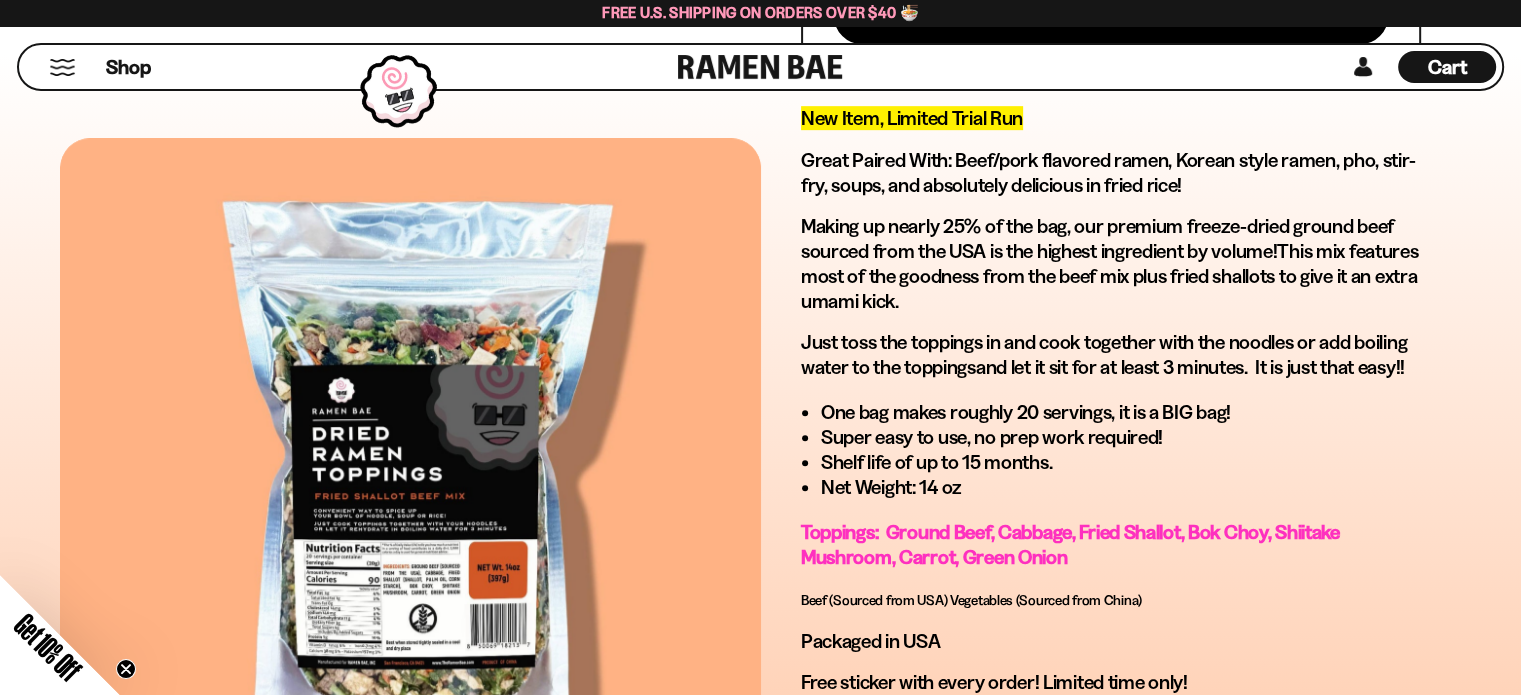 scroll, scrollTop: 1100, scrollLeft: 0, axis: vertical 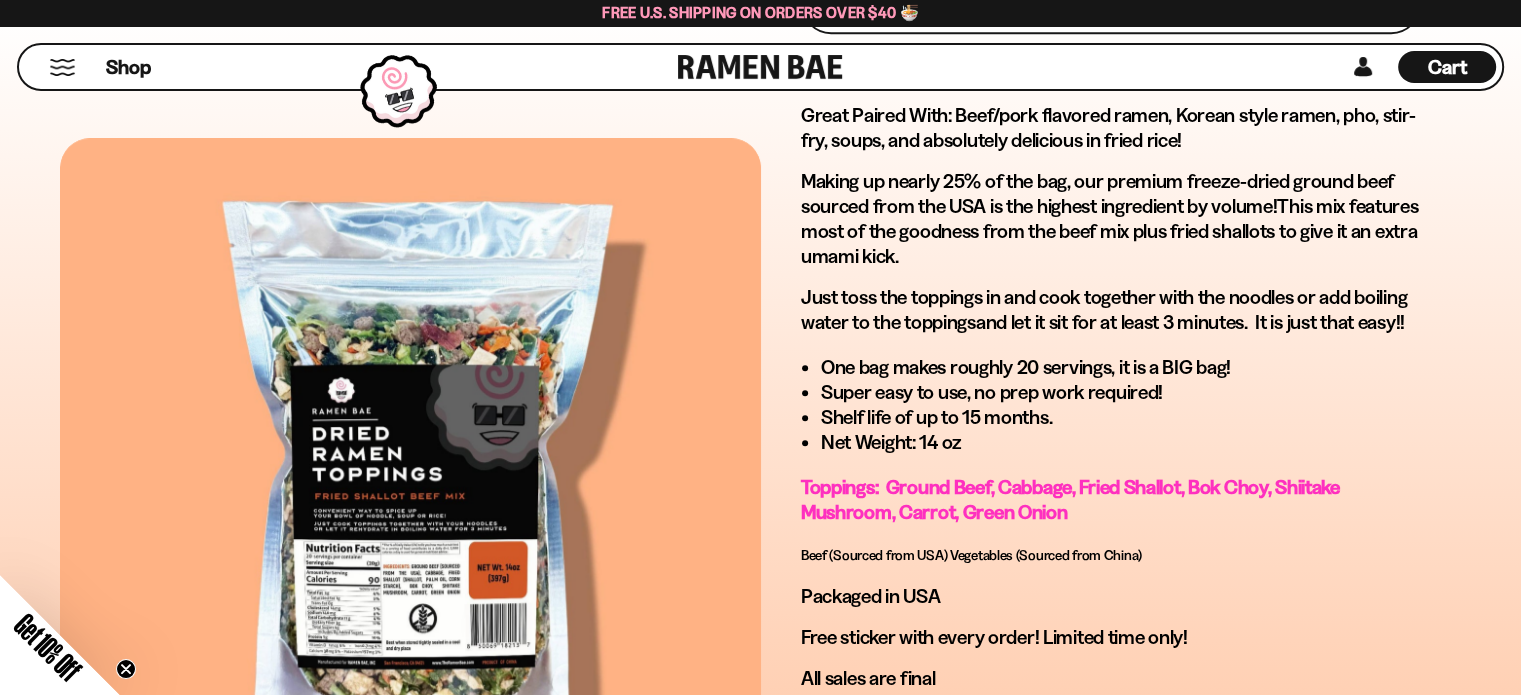click at bounding box center (410, 479) 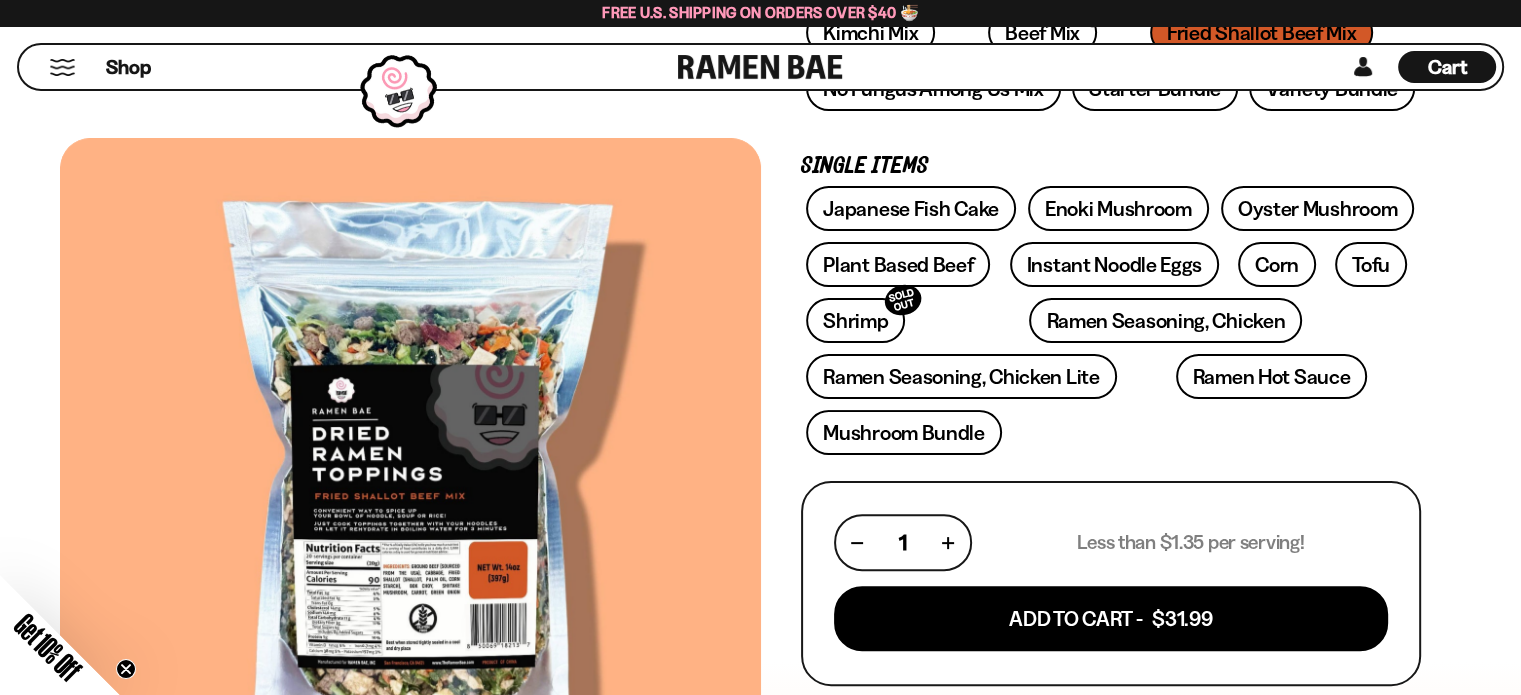 scroll, scrollTop: 300, scrollLeft: 0, axis: vertical 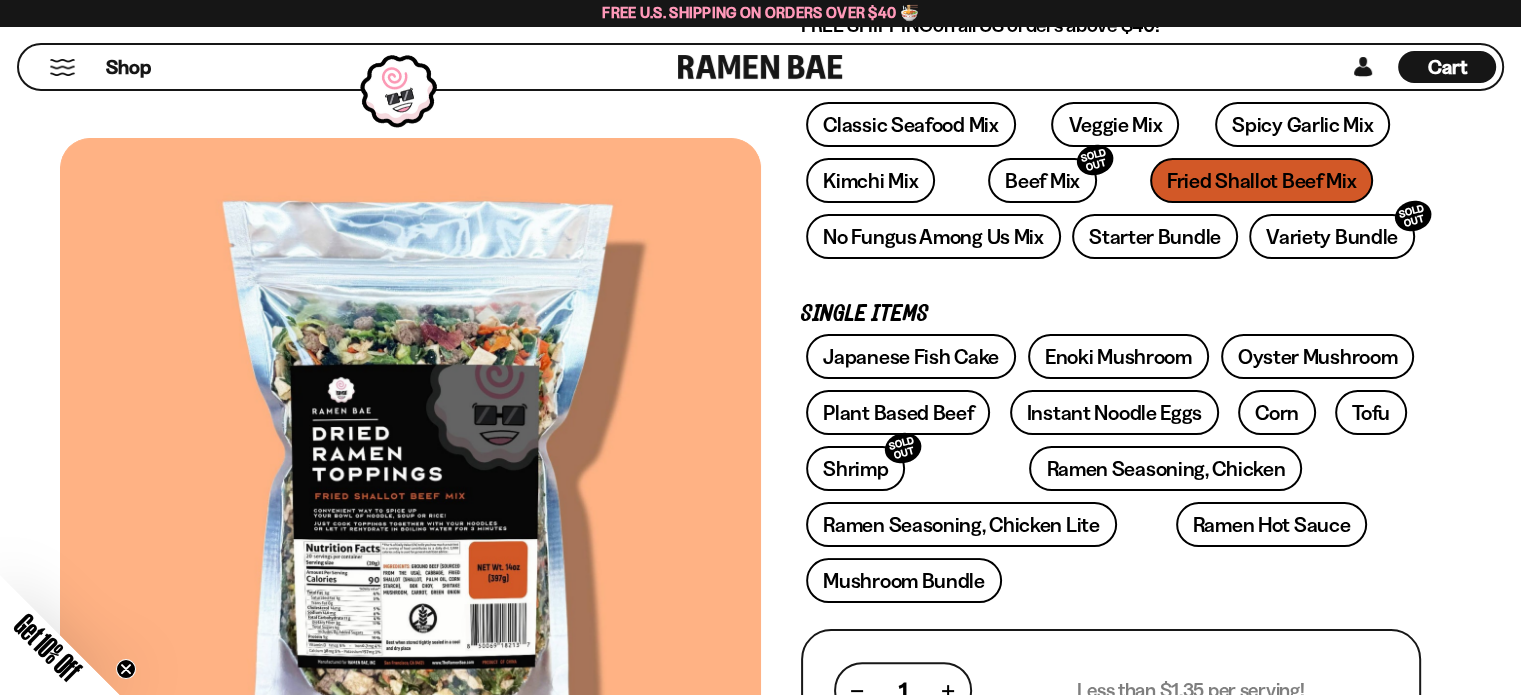 click on "Shop" at bounding box center [351, 67] 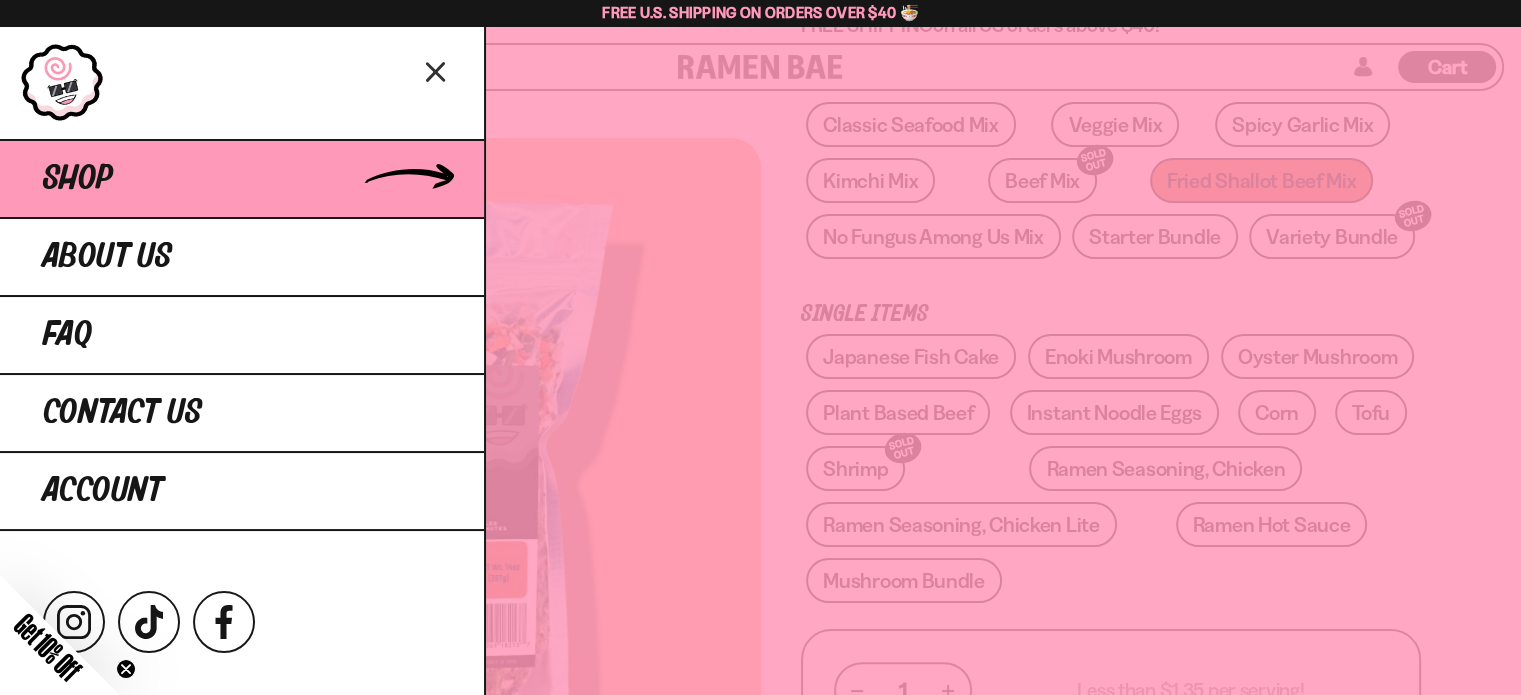 click on "Shop" at bounding box center (242, 178) 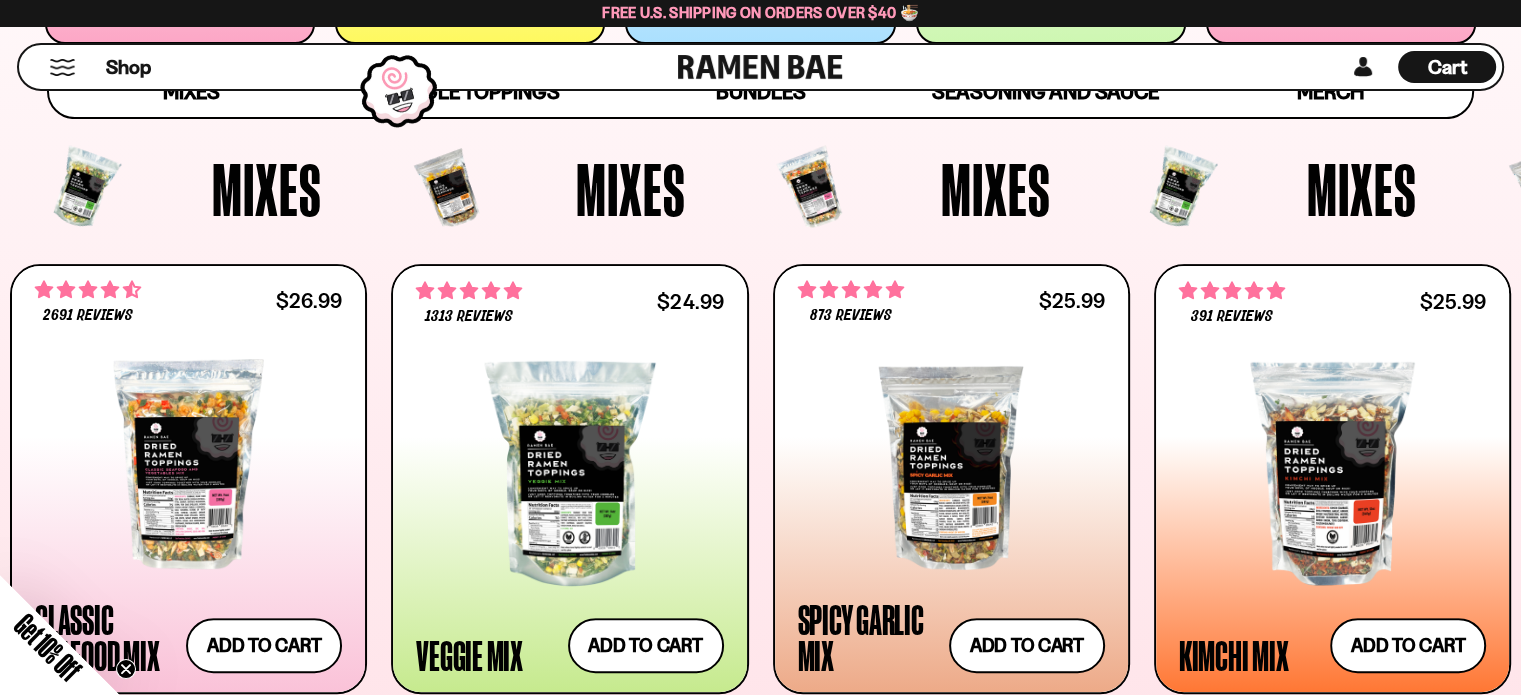 scroll, scrollTop: 700, scrollLeft: 0, axis: vertical 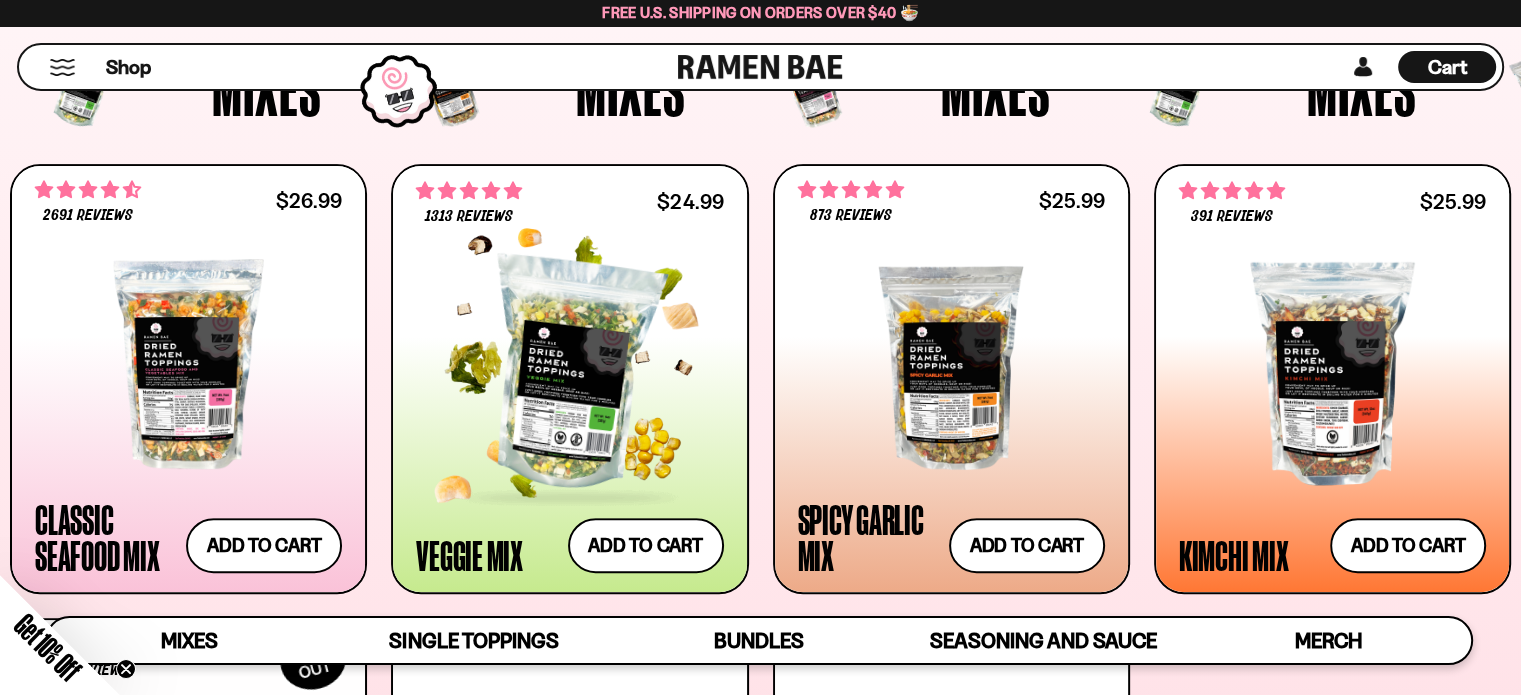 click at bounding box center (569, 373) 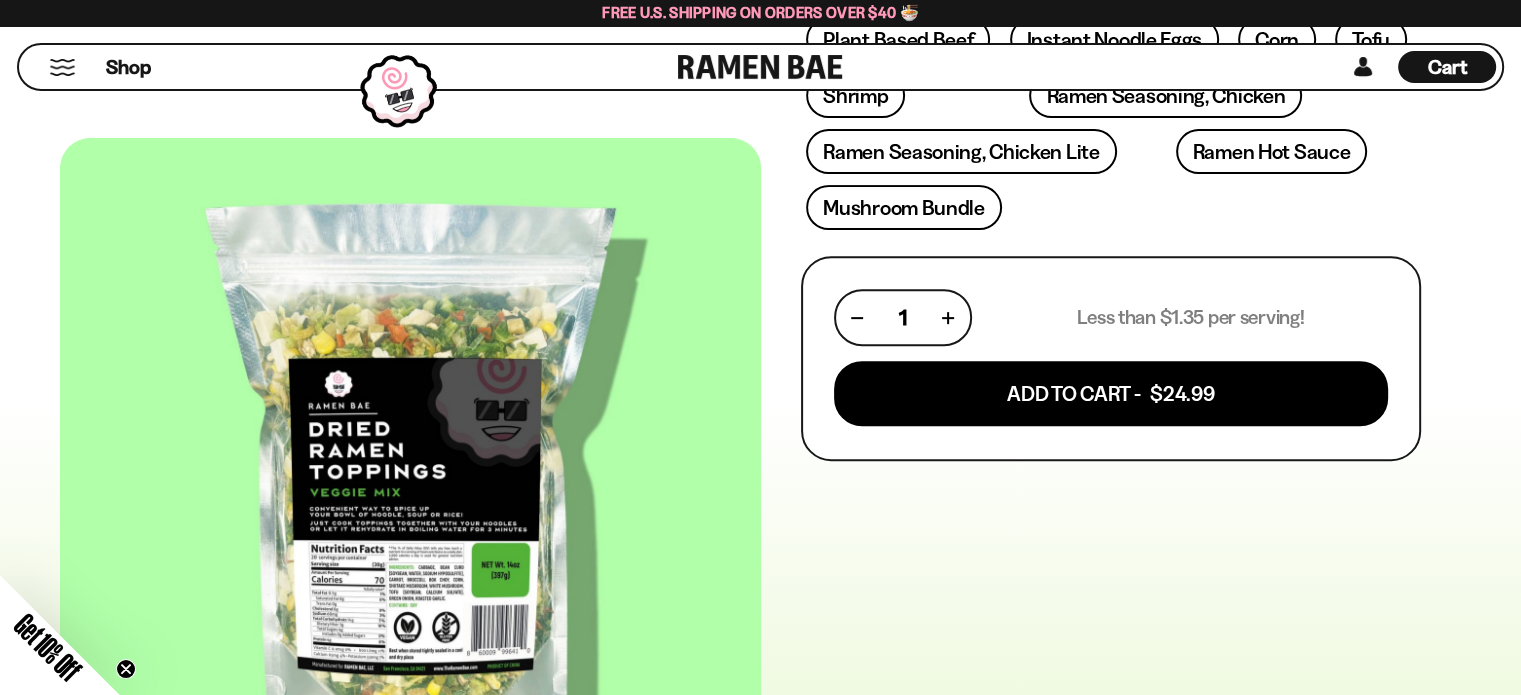 scroll, scrollTop: 700, scrollLeft: 0, axis: vertical 